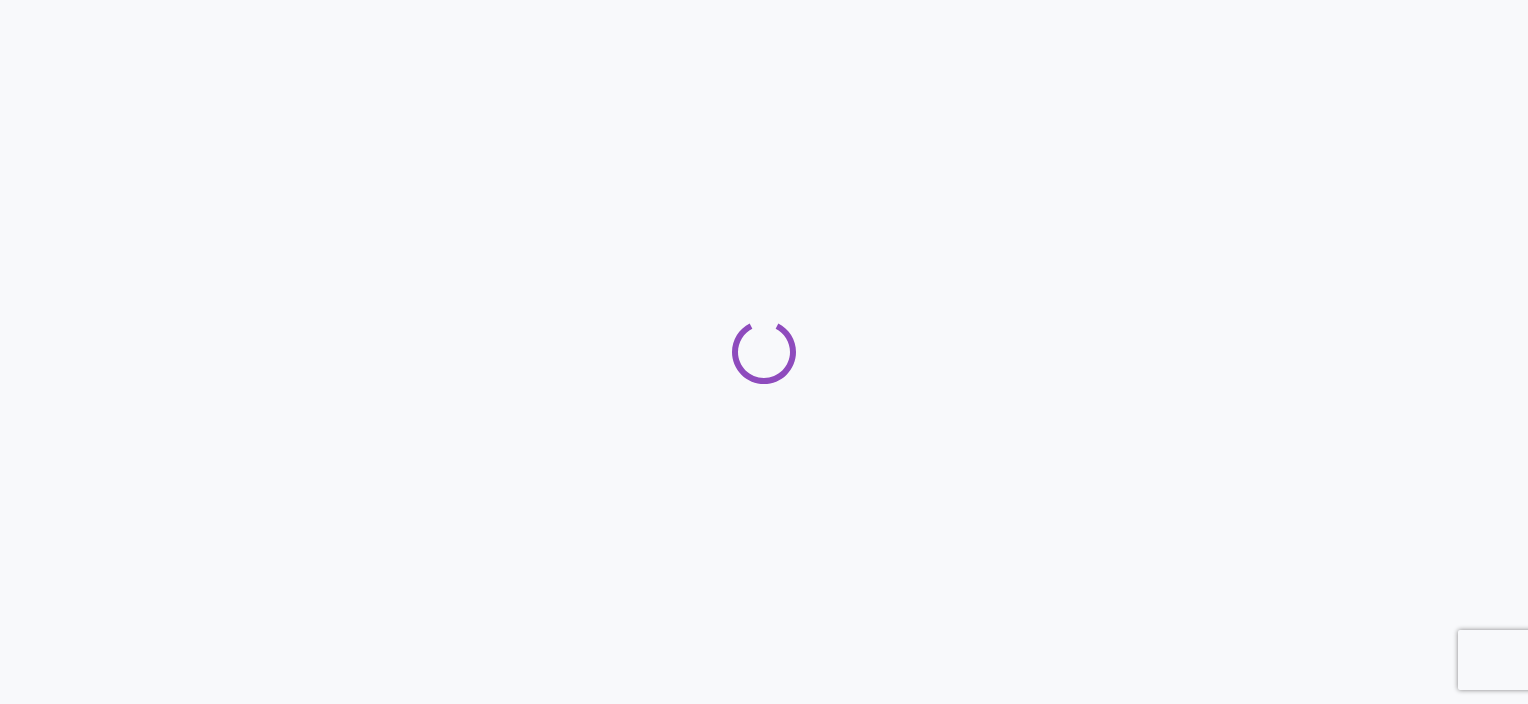 scroll, scrollTop: 0, scrollLeft: 0, axis: both 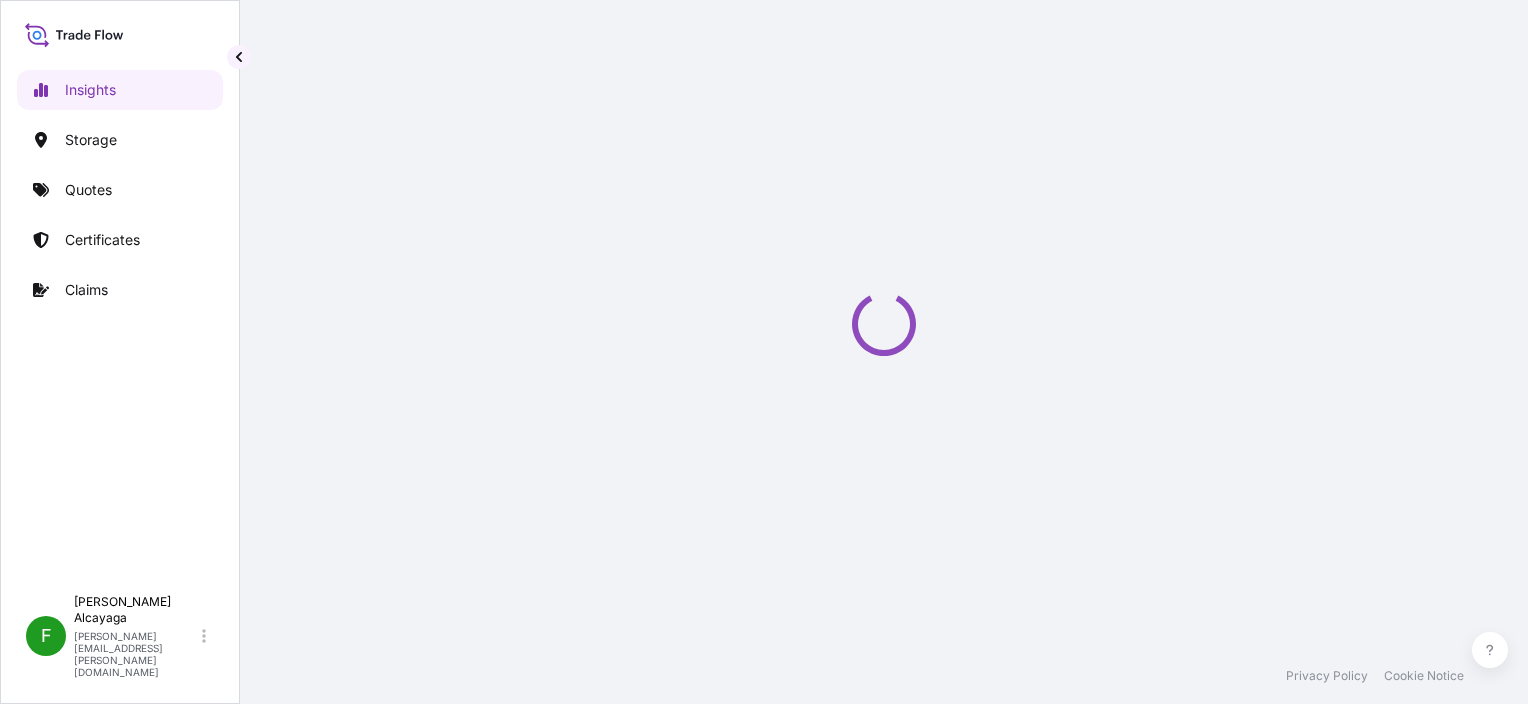 select on "2025" 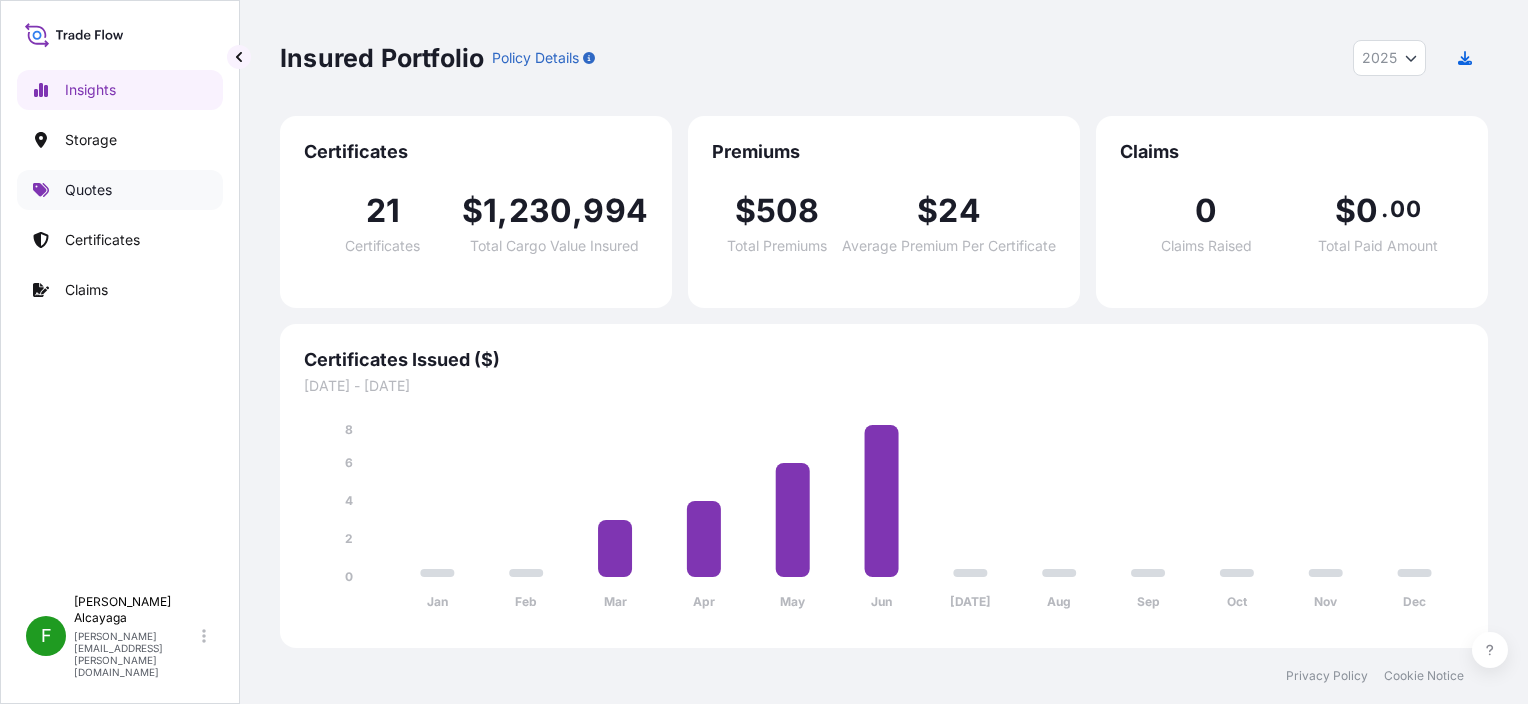 click on "Quotes" at bounding box center (120, 190) 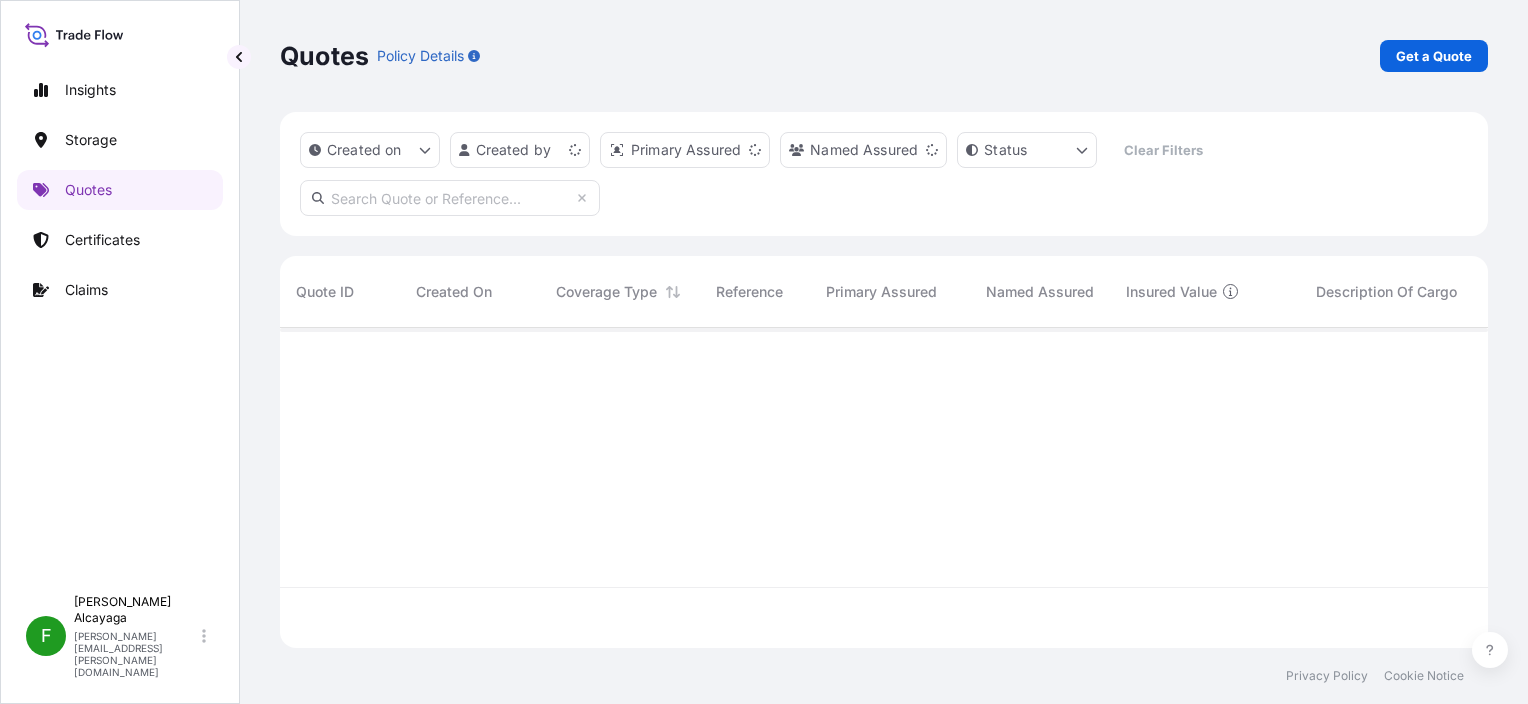 scroll, scrollTop: 16, scrollLeft: 16, axis: both 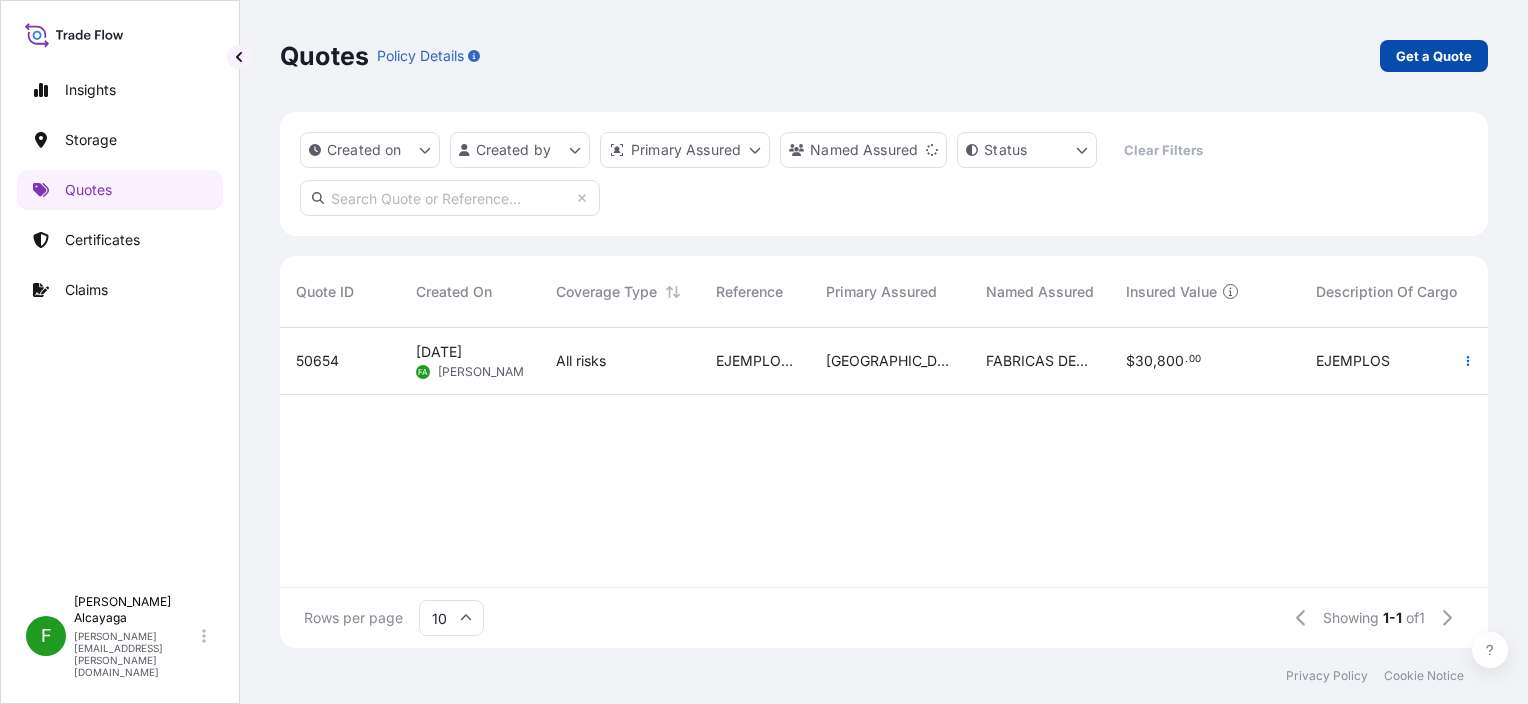 click on "Get a Quote" at bounding box center (1434, 56) 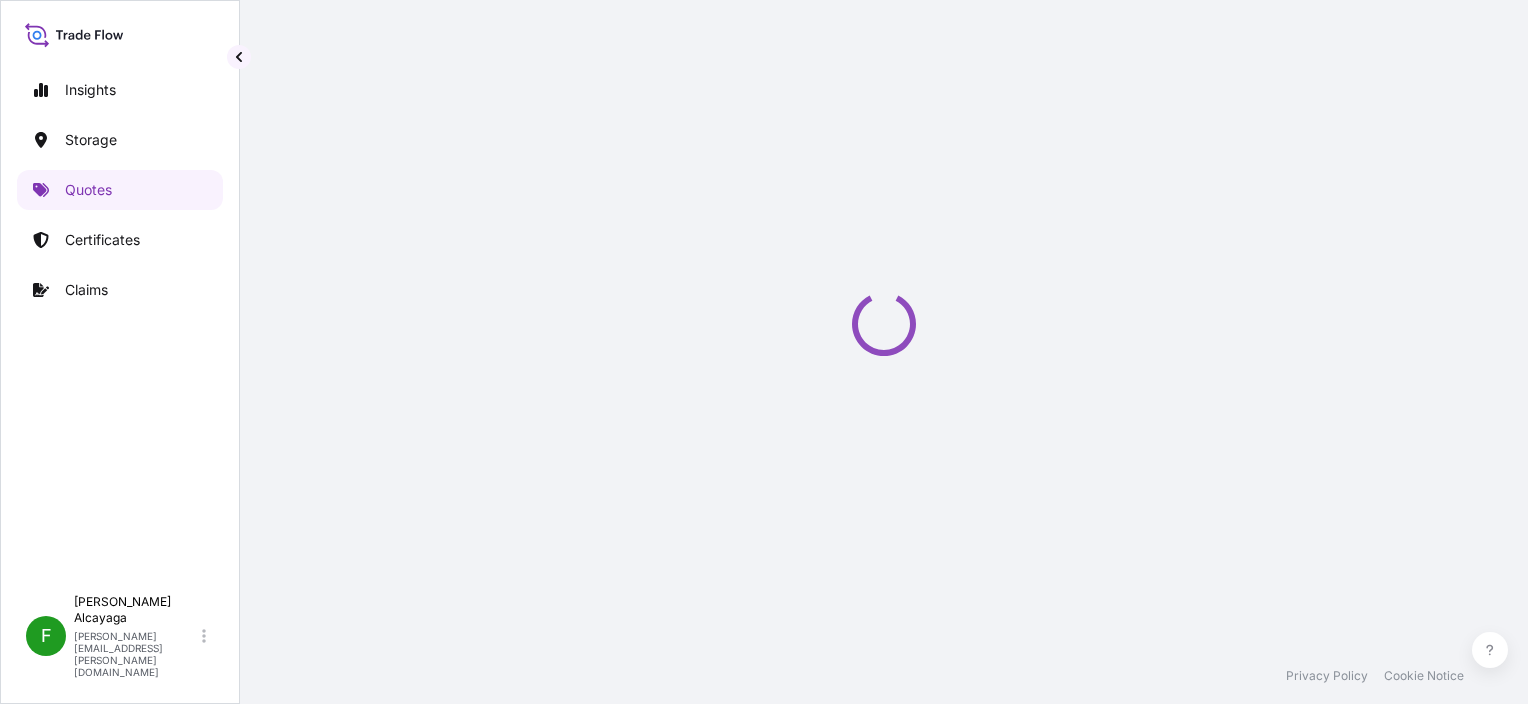 select on "Water" 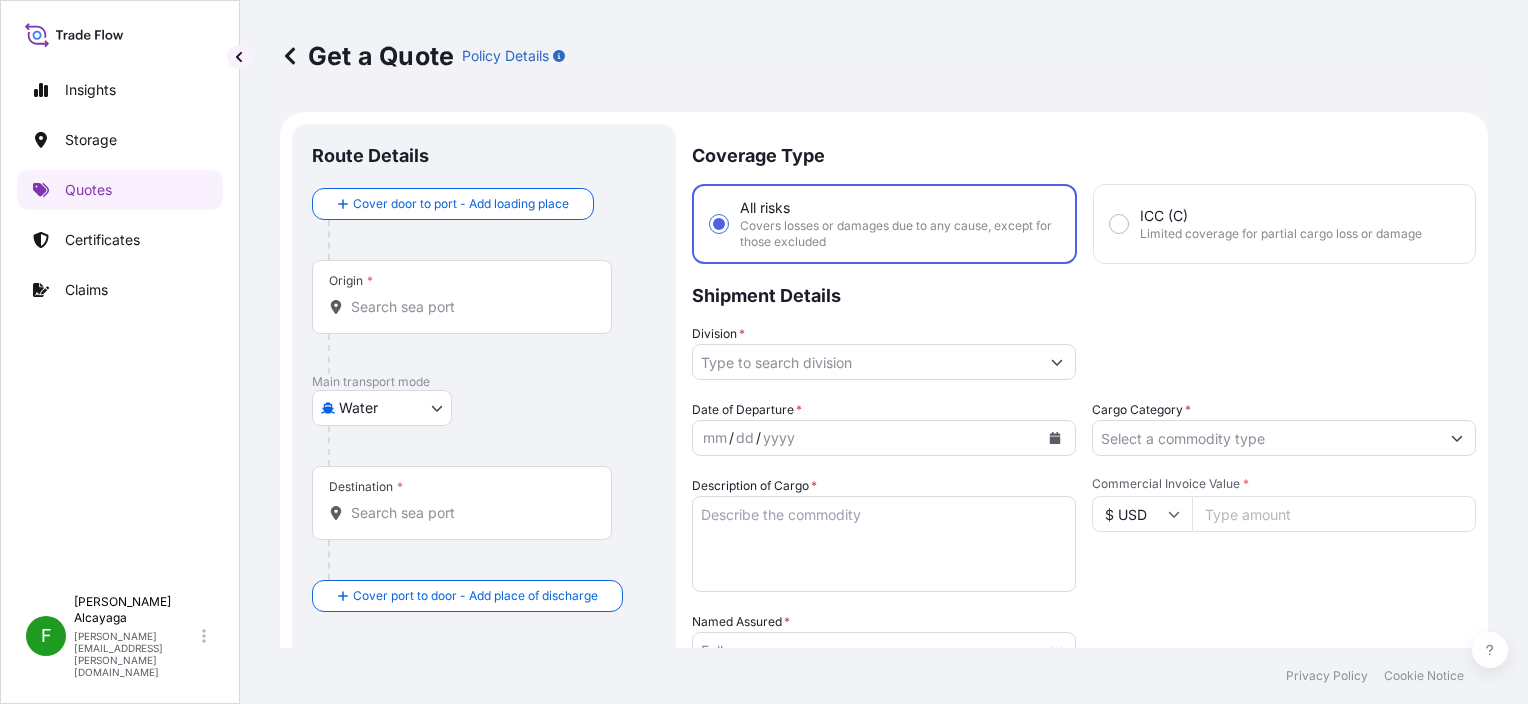 scroll, scrollTop: 32, scrollLeft: 0, axis: vertical 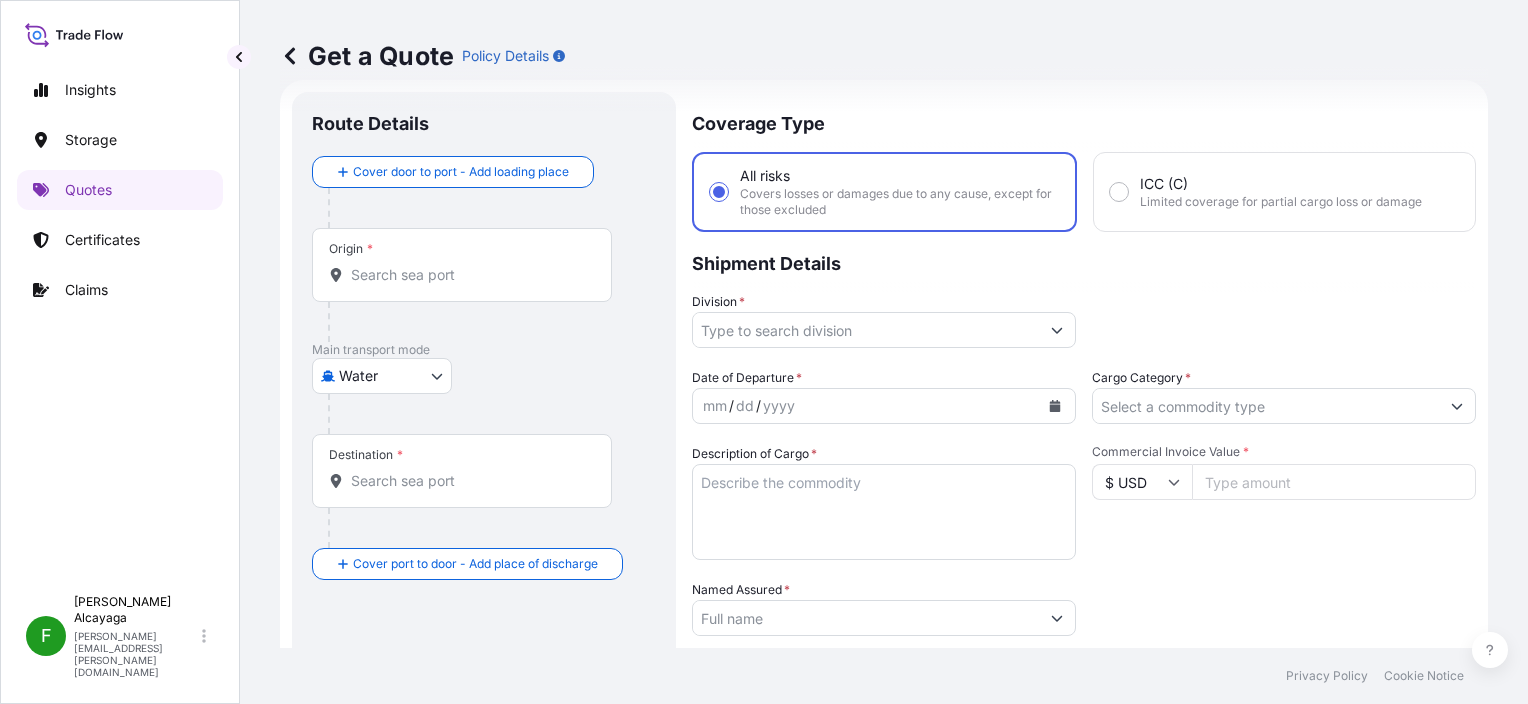click on "Origin *" at bounding box center [462, 265] 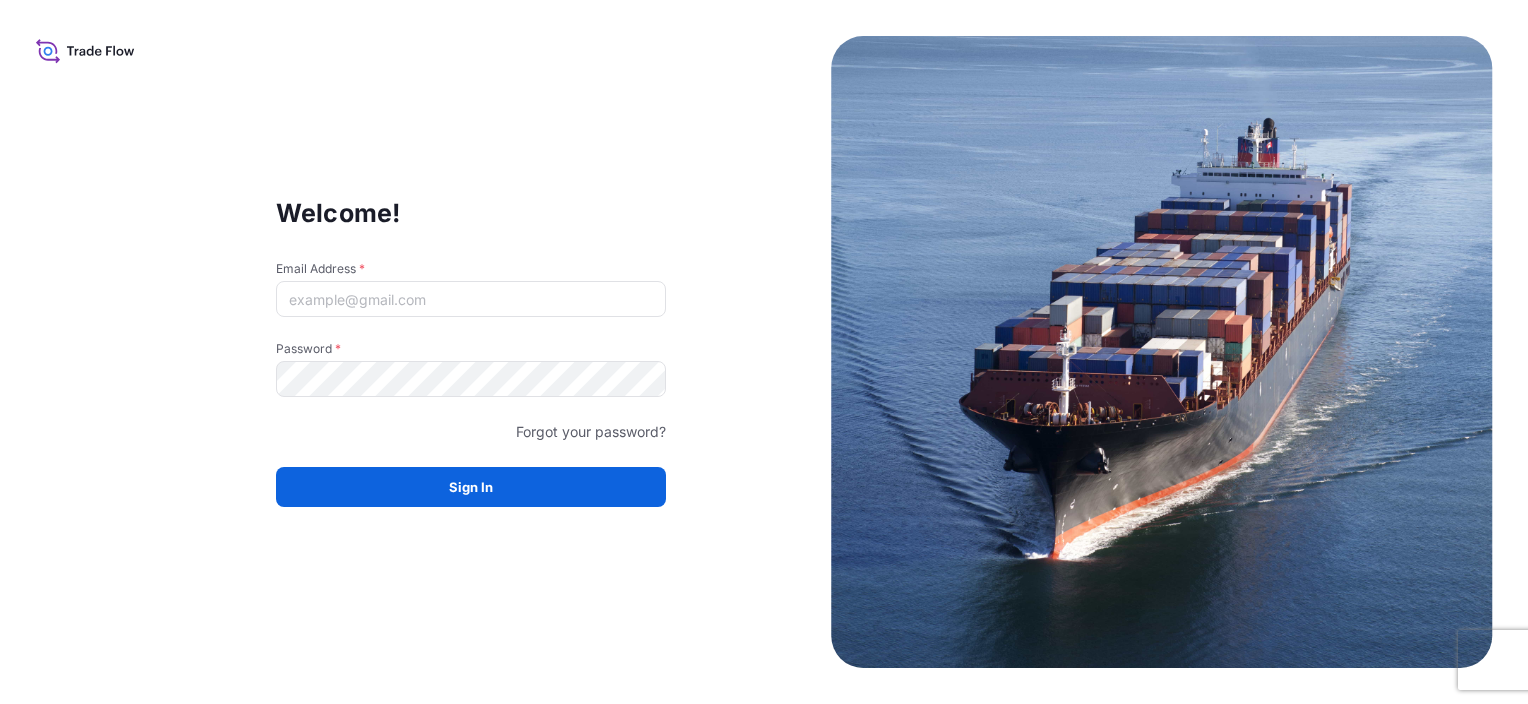 scroll, scrollTop: 0, scrollLeft: 0, axis: both 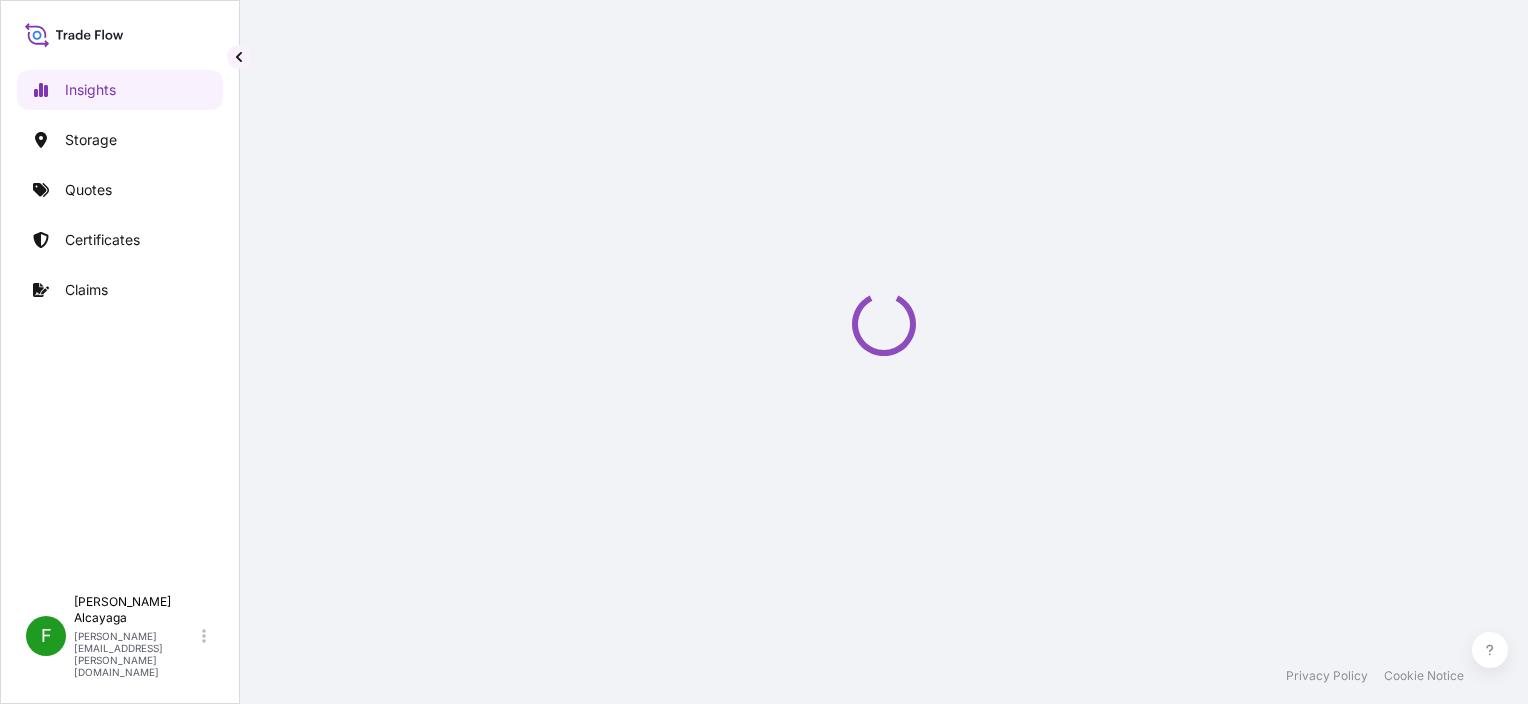 select on "2025" 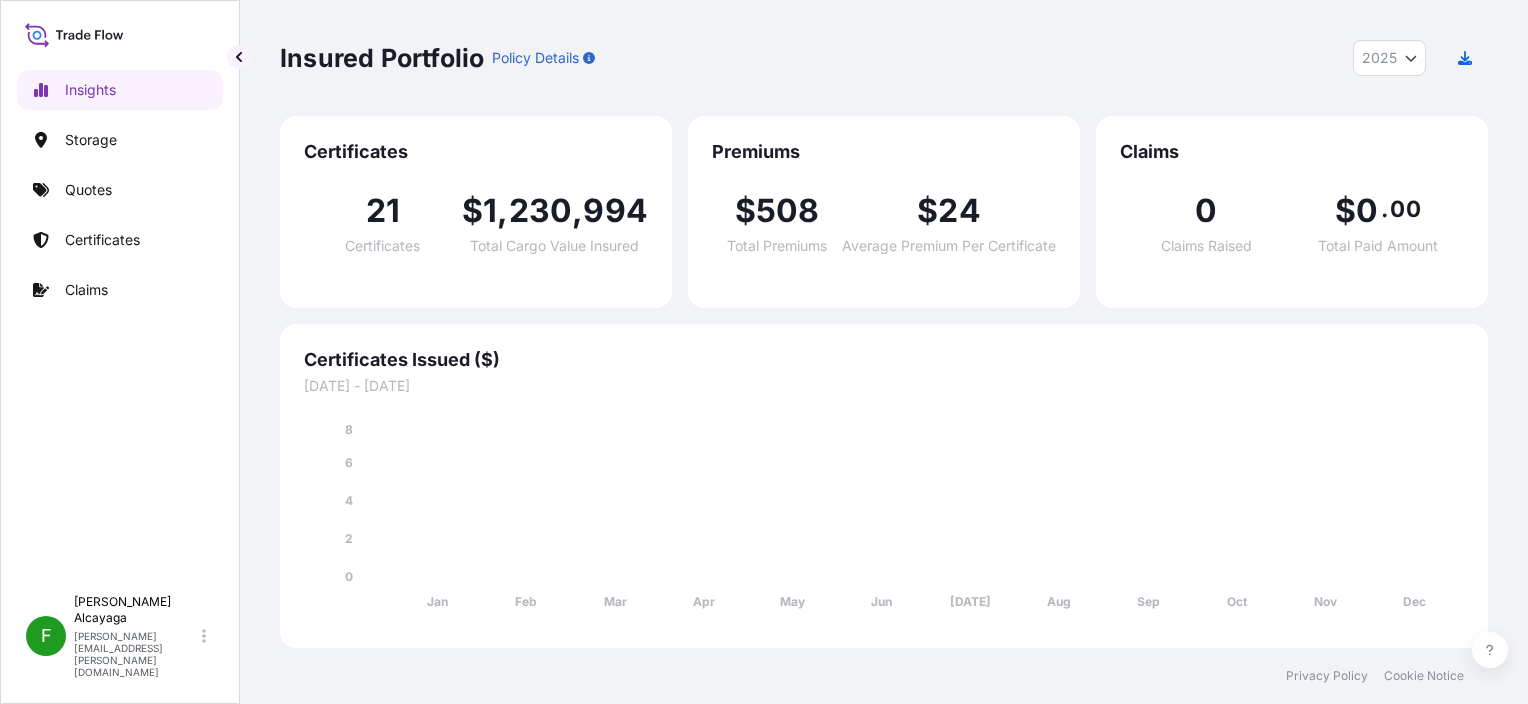 scroll, scrollTop: 0, scrollLeft: 0, axis: both 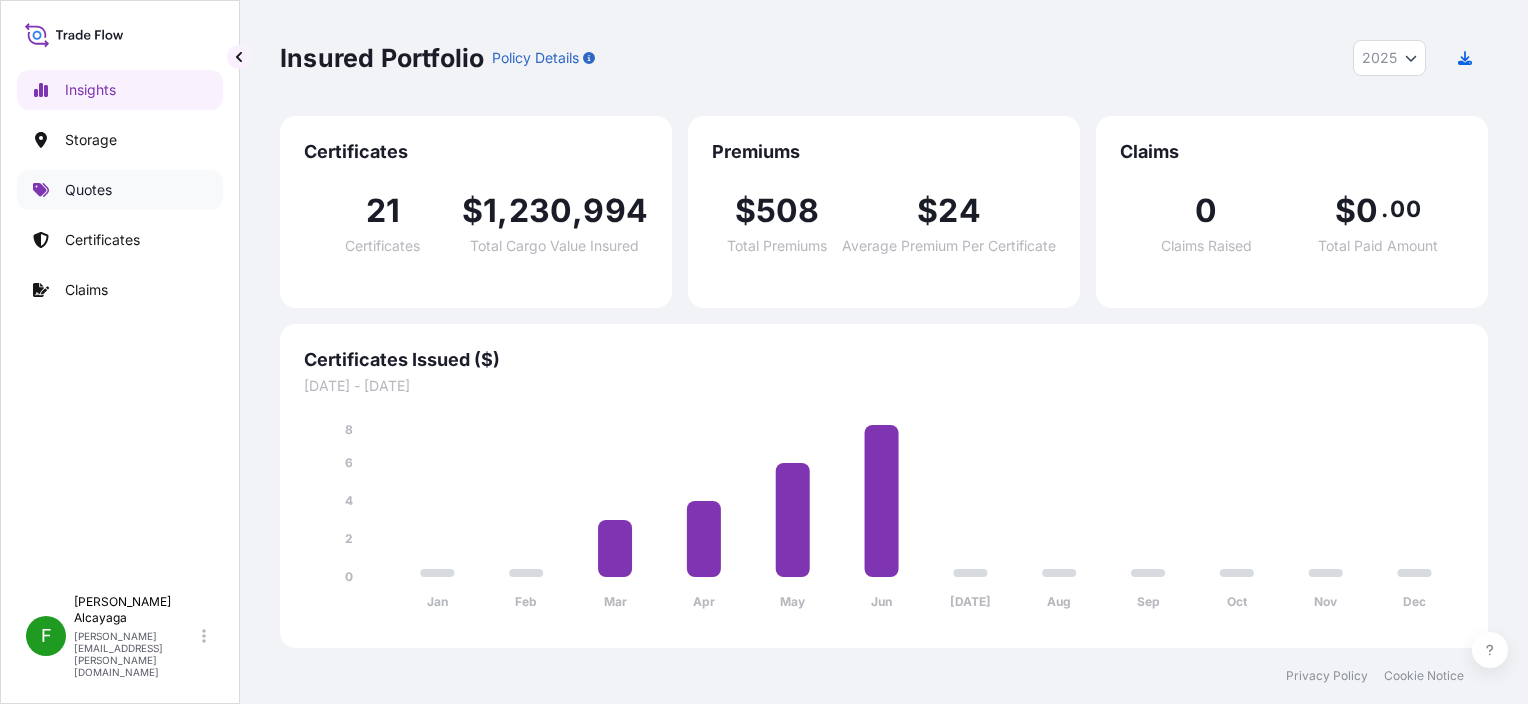 click on "Quotes" at bounding box center (120, 190) 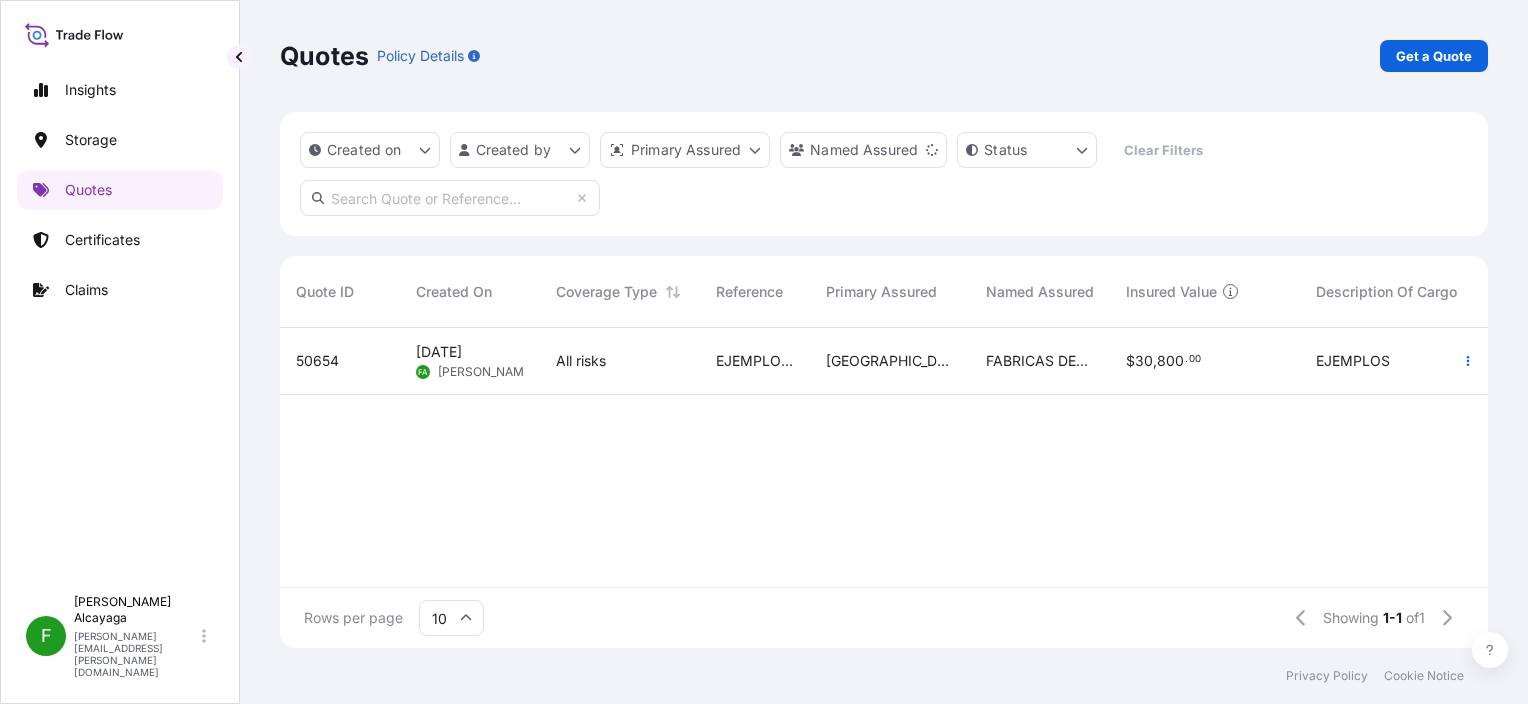 scroll, scrollTop: 16, scrollLeft: 16, axis: both 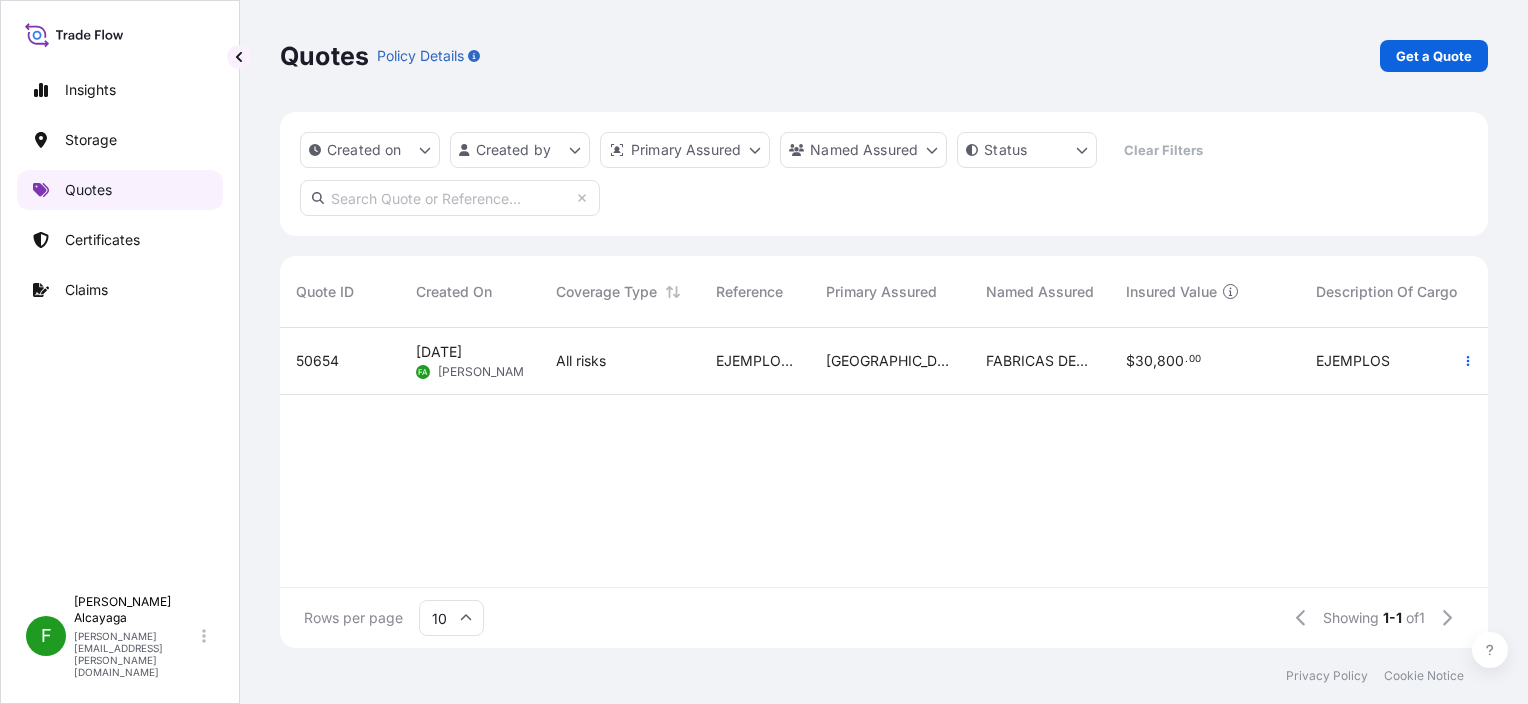 click on "Quotes" at bounding box center [120, 190] 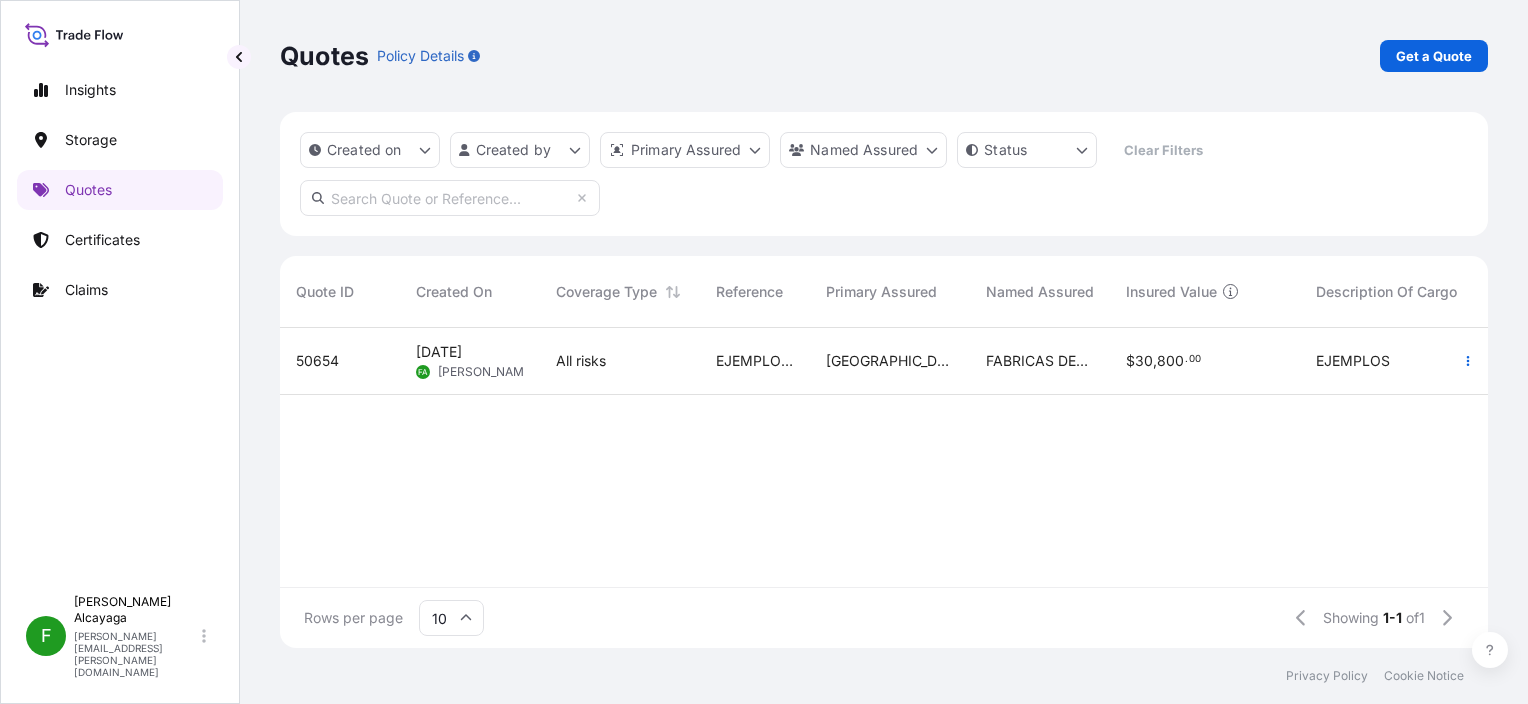 click on "Quotes Policy Details Get a Quote" at bounding box center (884, 56) 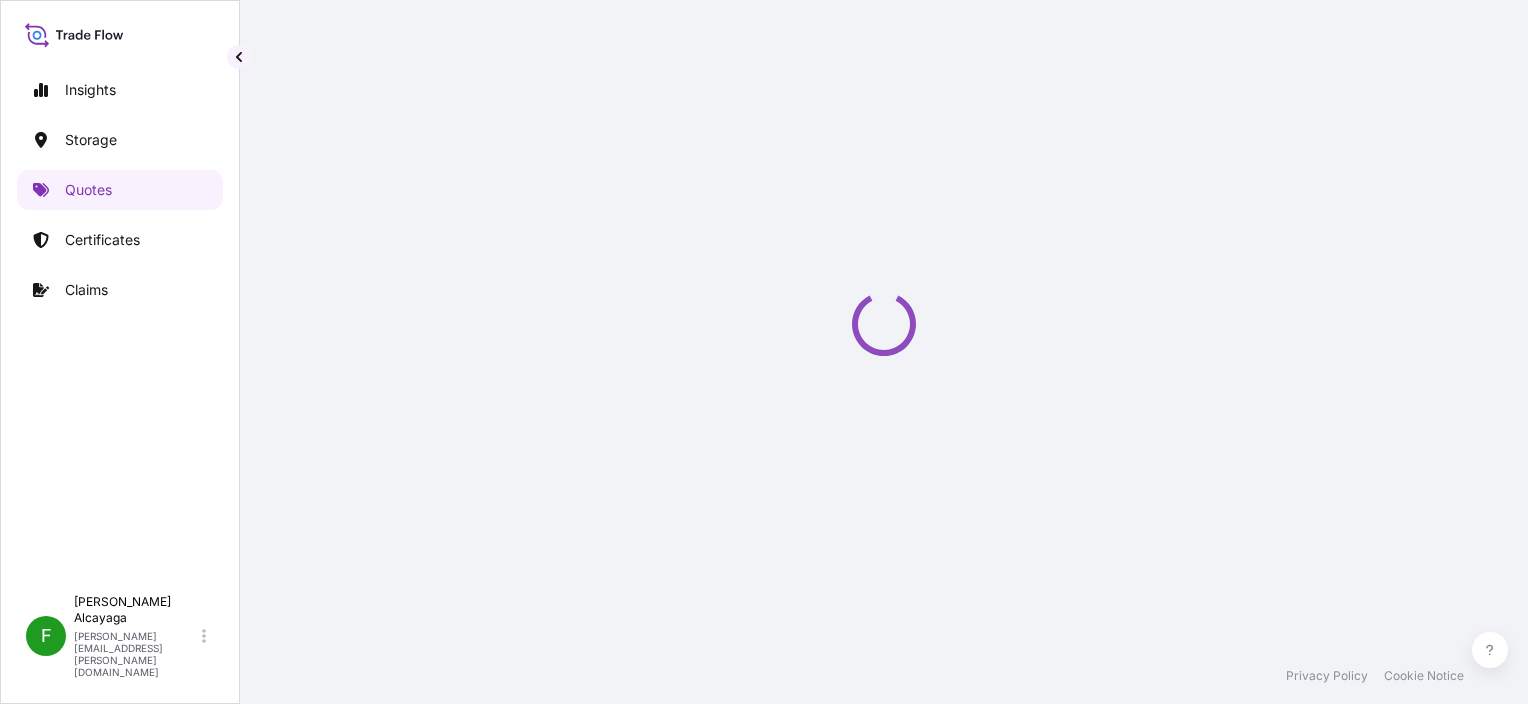 select on "Water" 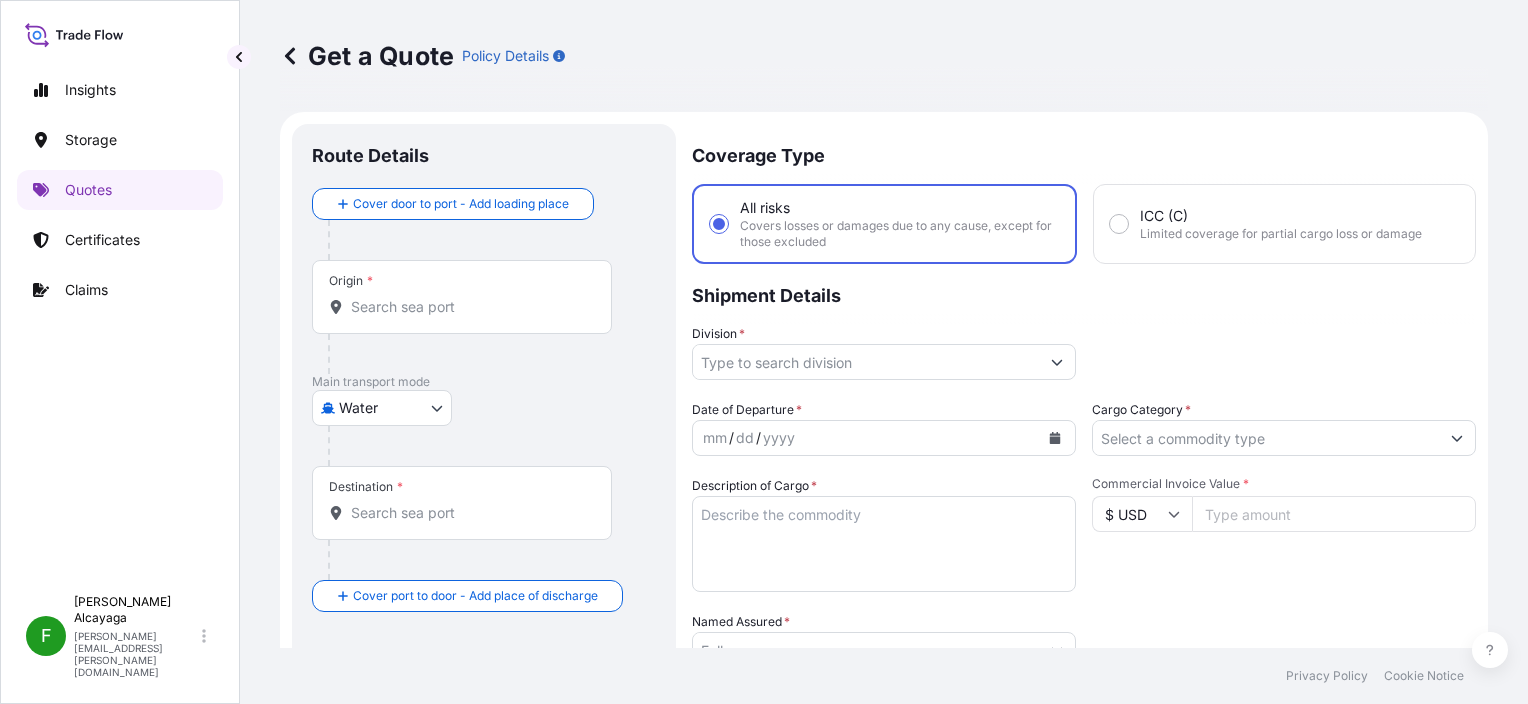 scroll, scrollTop: 32, scrollLeft: 0, axis: vertical 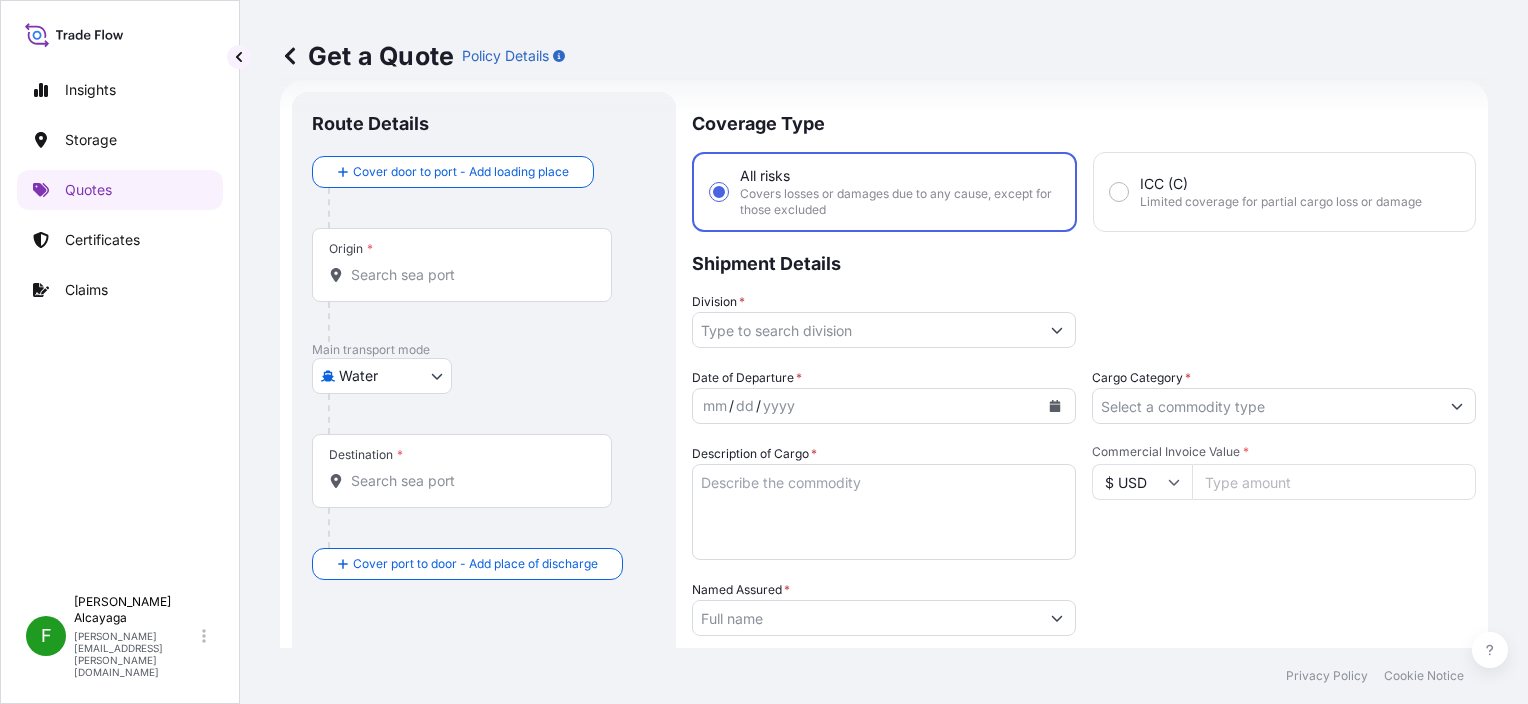 click on "Origin *" at bounding box center [469, 275] 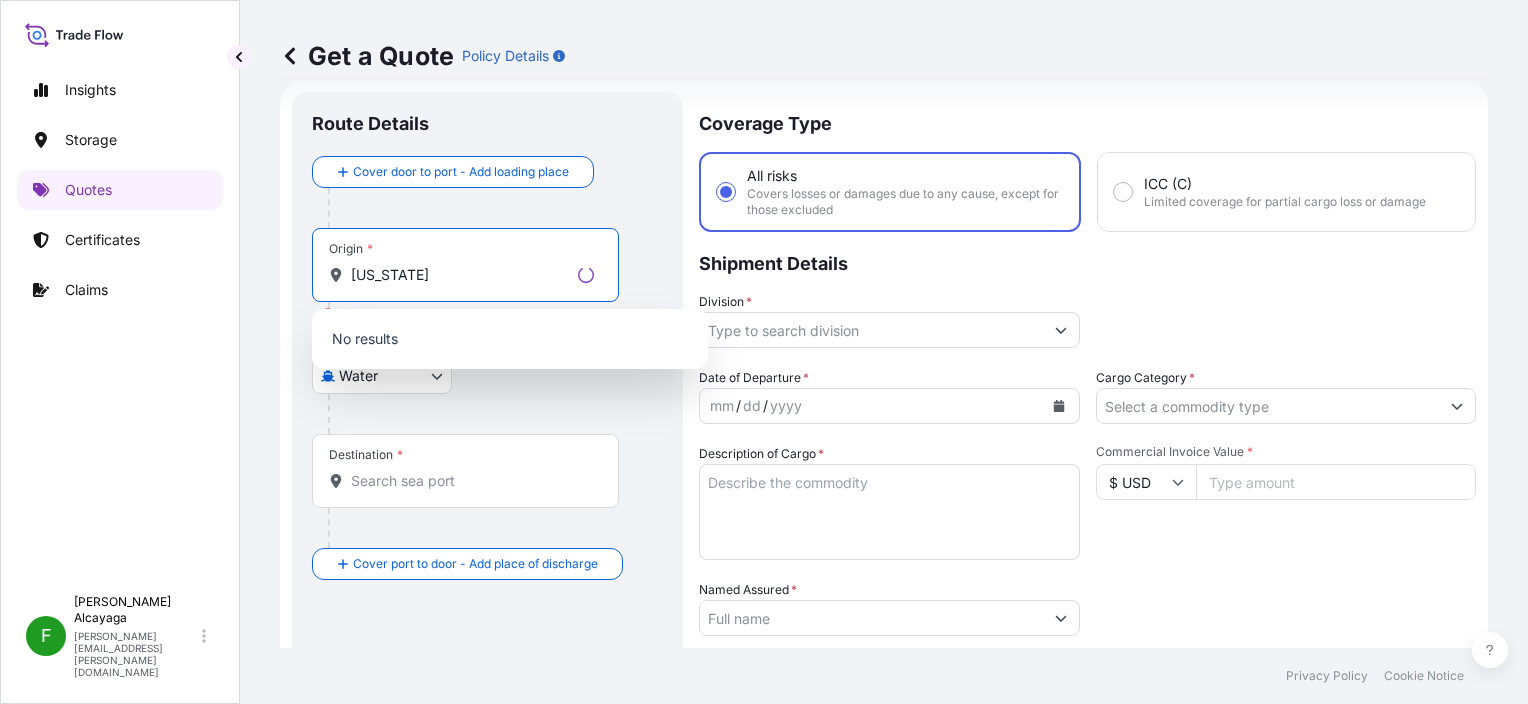 type on "new" 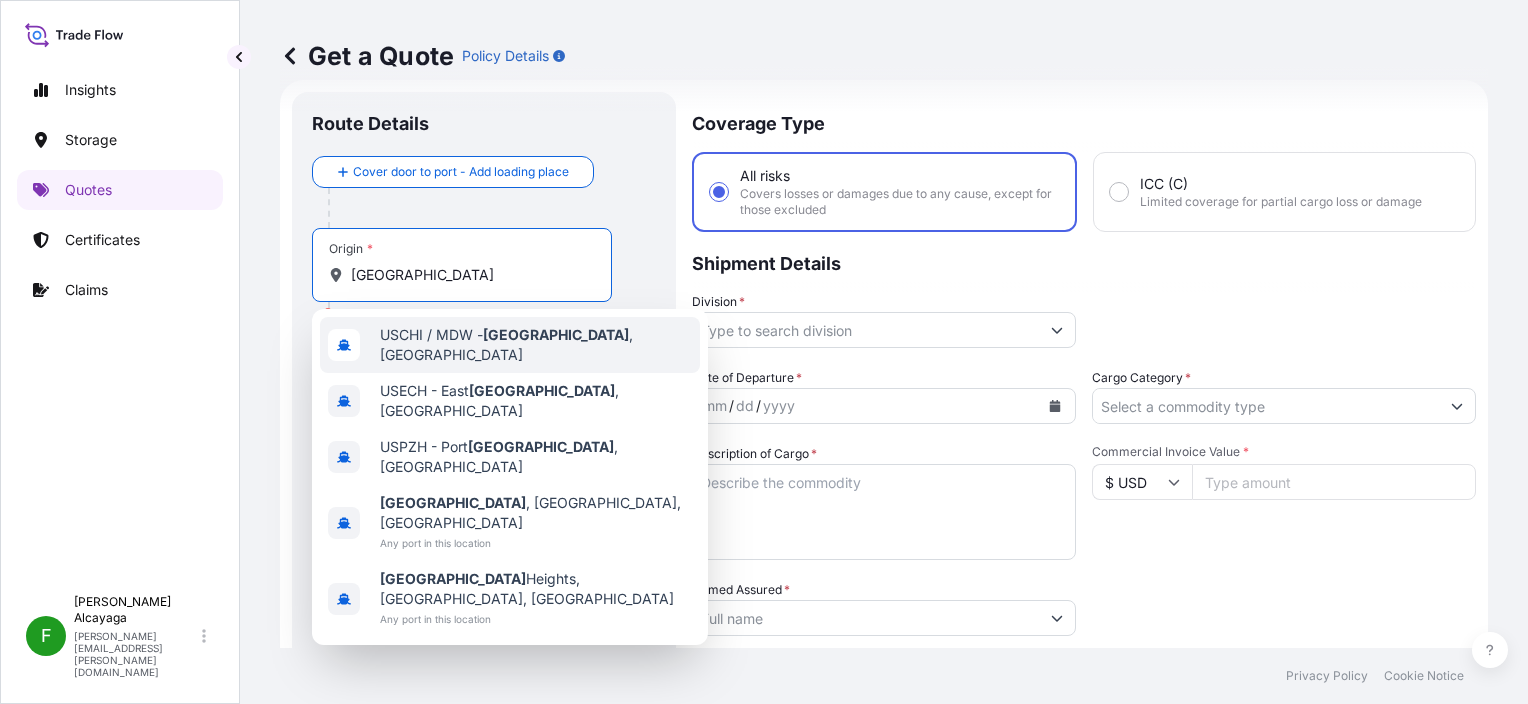 click on "USCHI / MDW -  [GEOGRAPHIC_DATA] , [GEOGRAPHIC_DATA]" at bounding box center [536, 345] 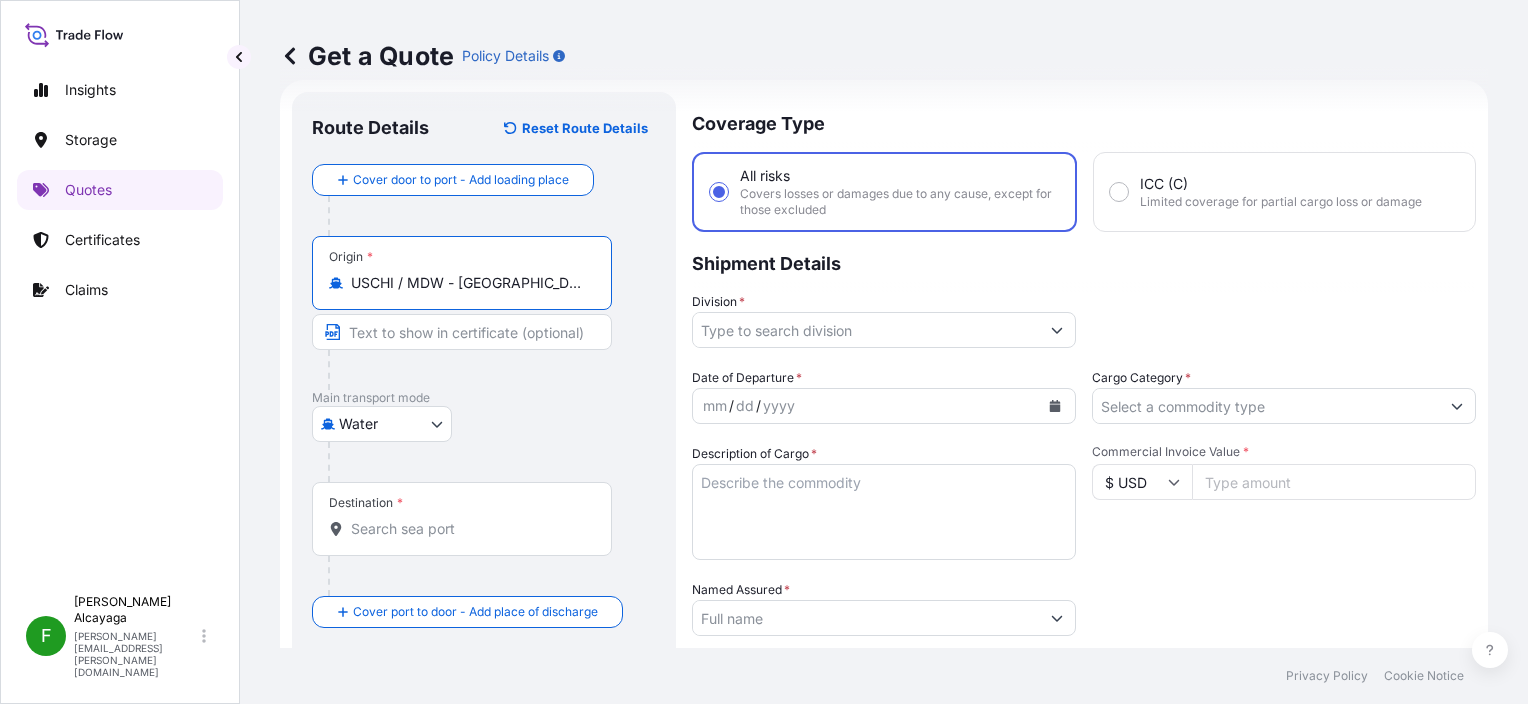 type on "USCHI / MDW - [GEOGRAPHIC_DATA], [GEOGRAPHIC_DATA]" 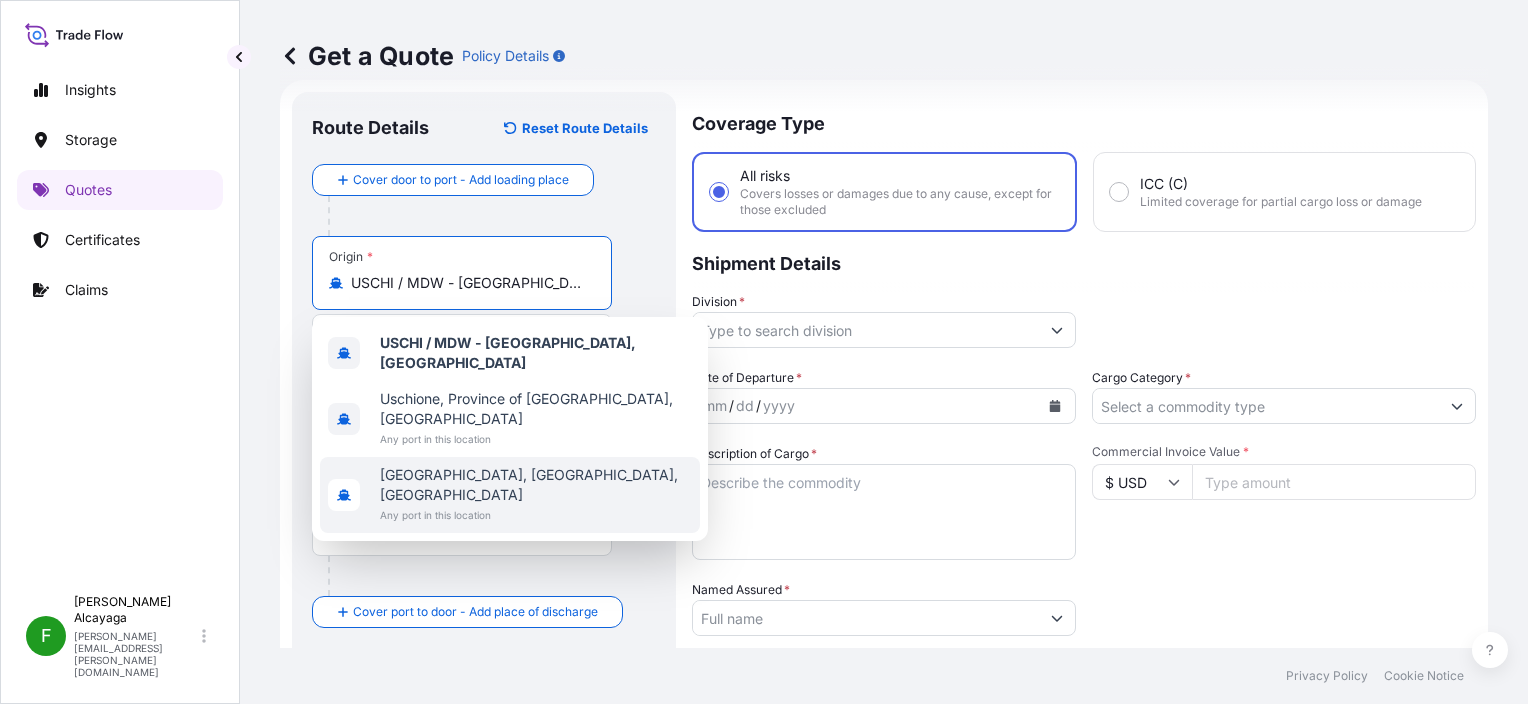 click on "Destination *" at bounding box center [484, 539] 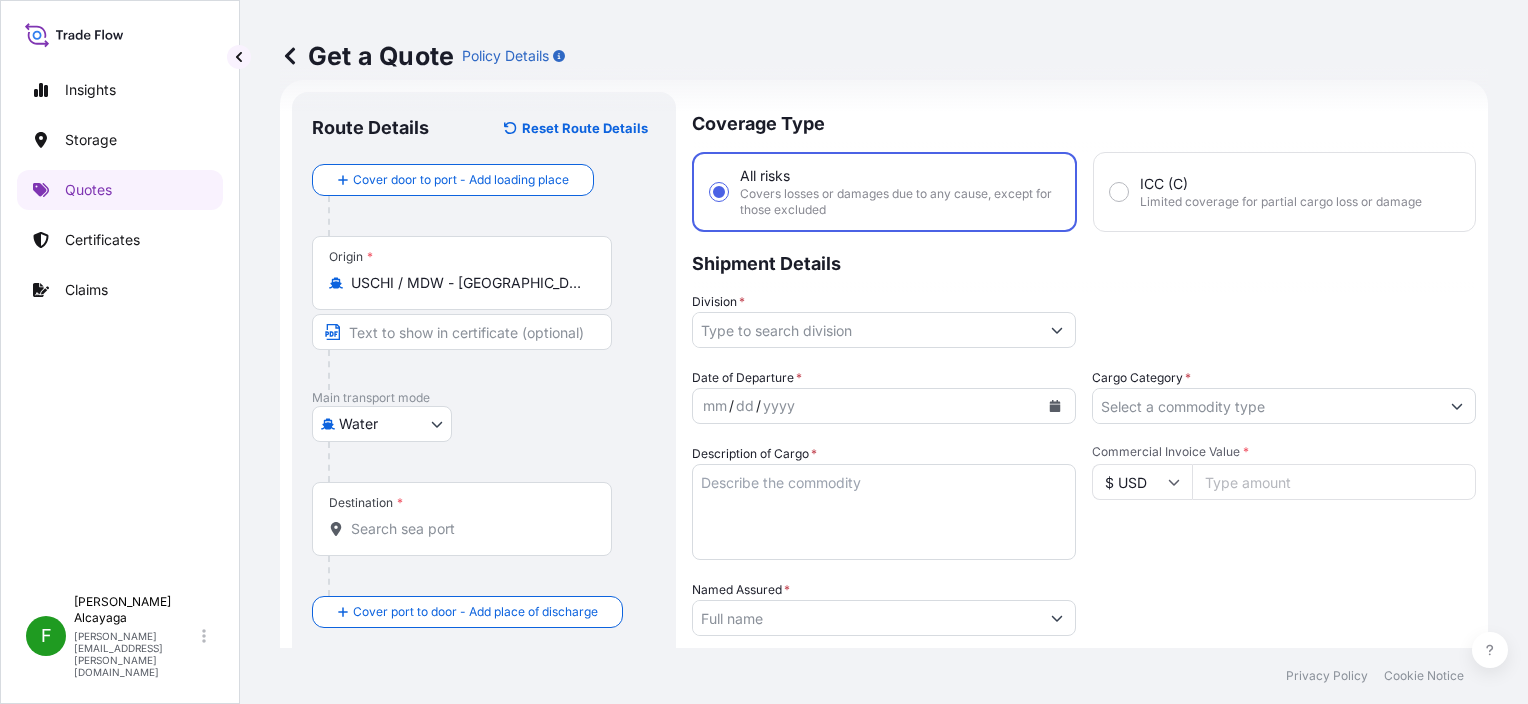 click at bounding box center (470, 576) 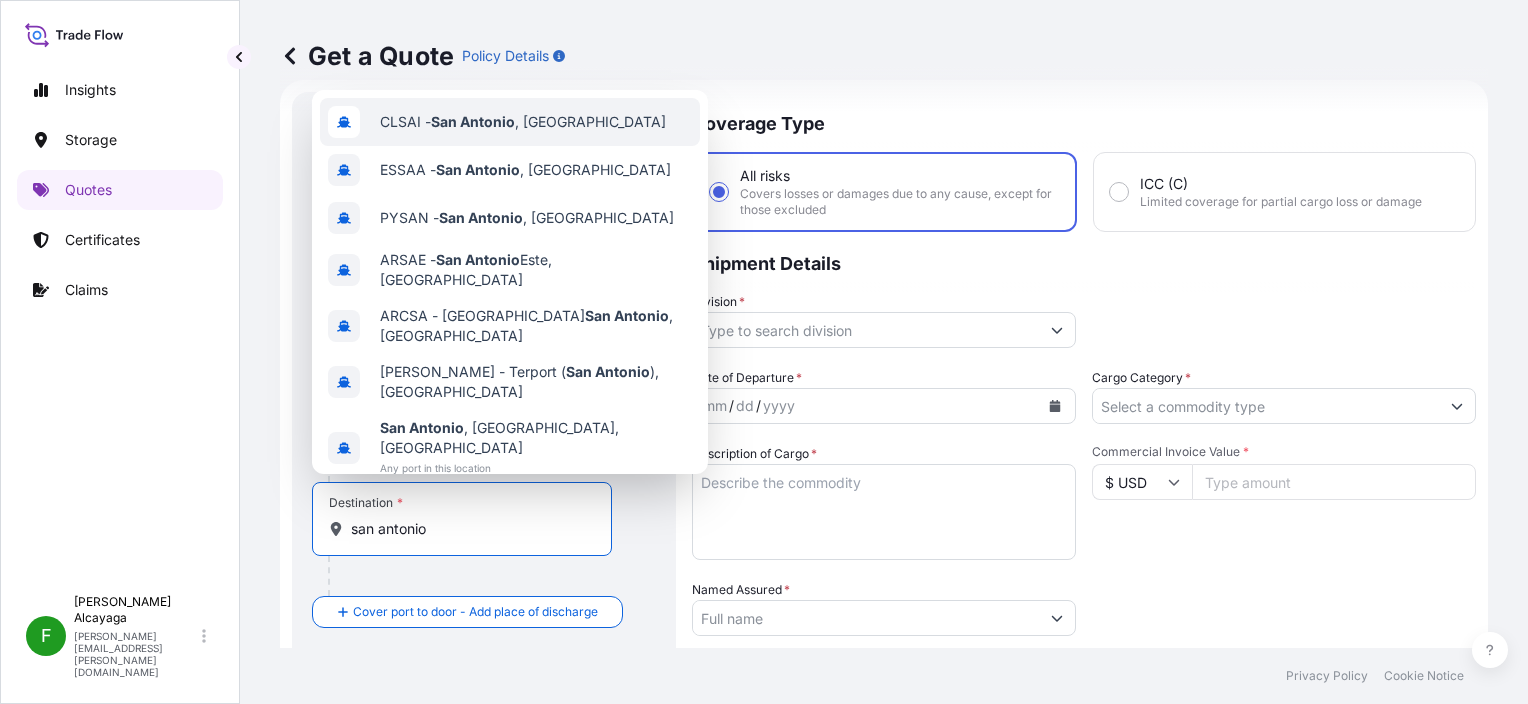 click on "CLSAI -  [GEOGRAPHIC_DATA] , [GEOGRAPHIC_DATA]" at bounding box center (510, 122) 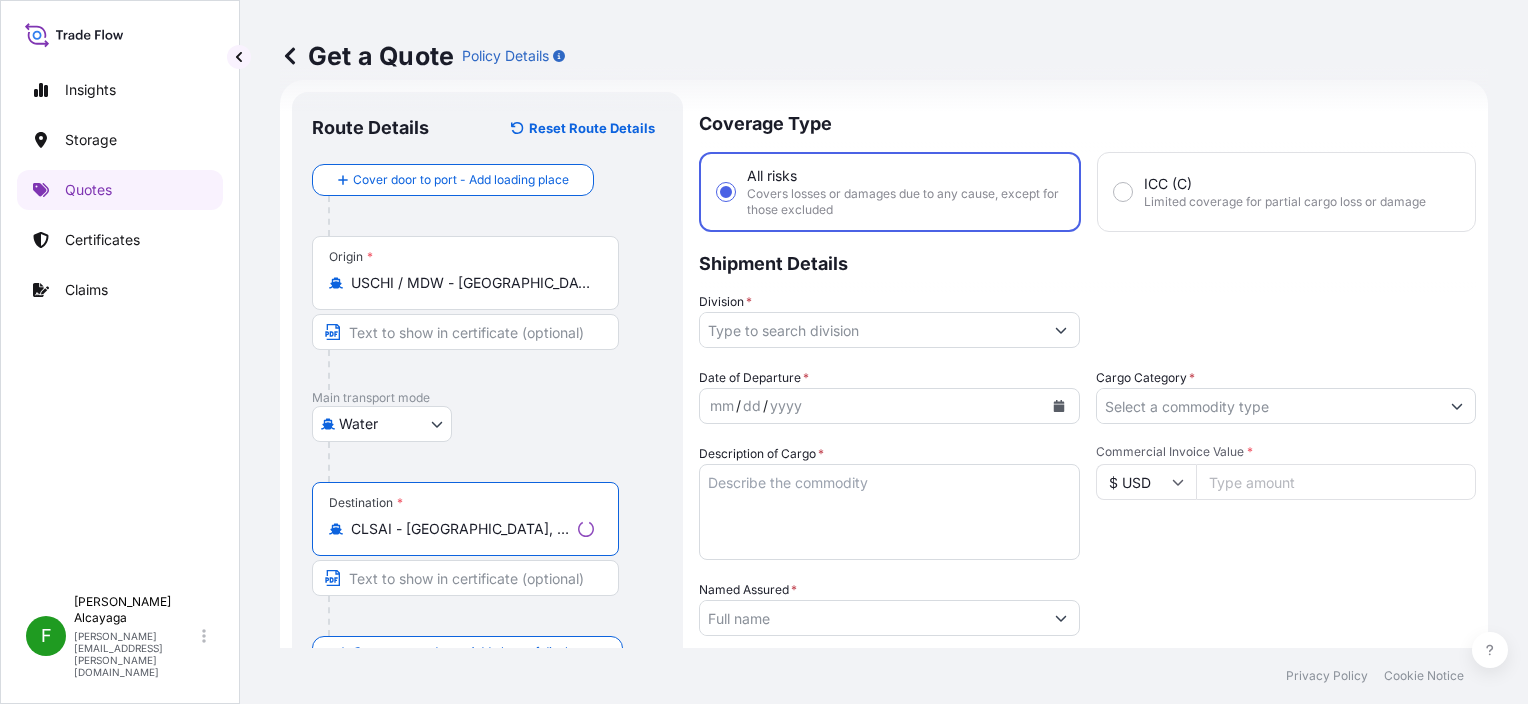 type on "CLSAI - [GEOGRAPHIC_DATA], [GEOGRAPHIC_DATA]" 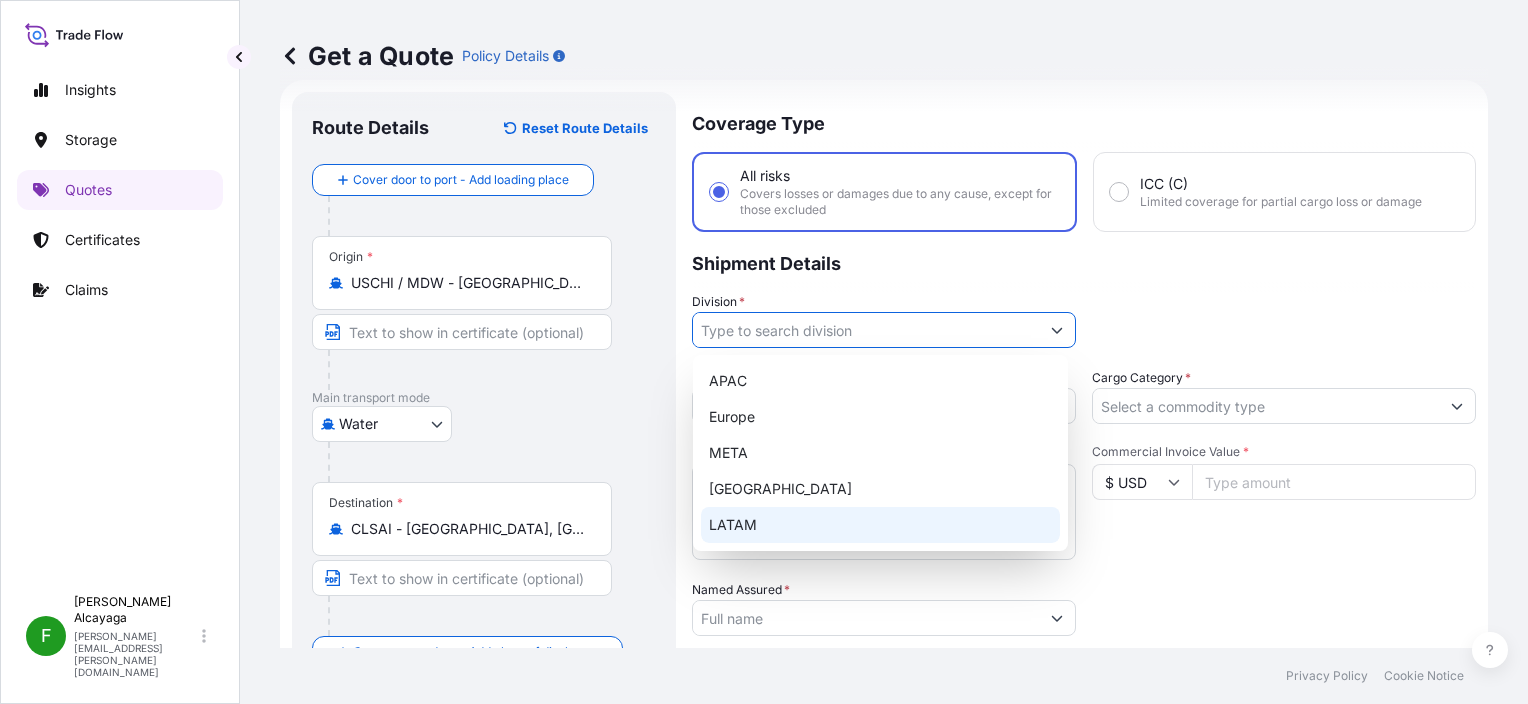 click on "LATAM" at bounding box center [880, 525] 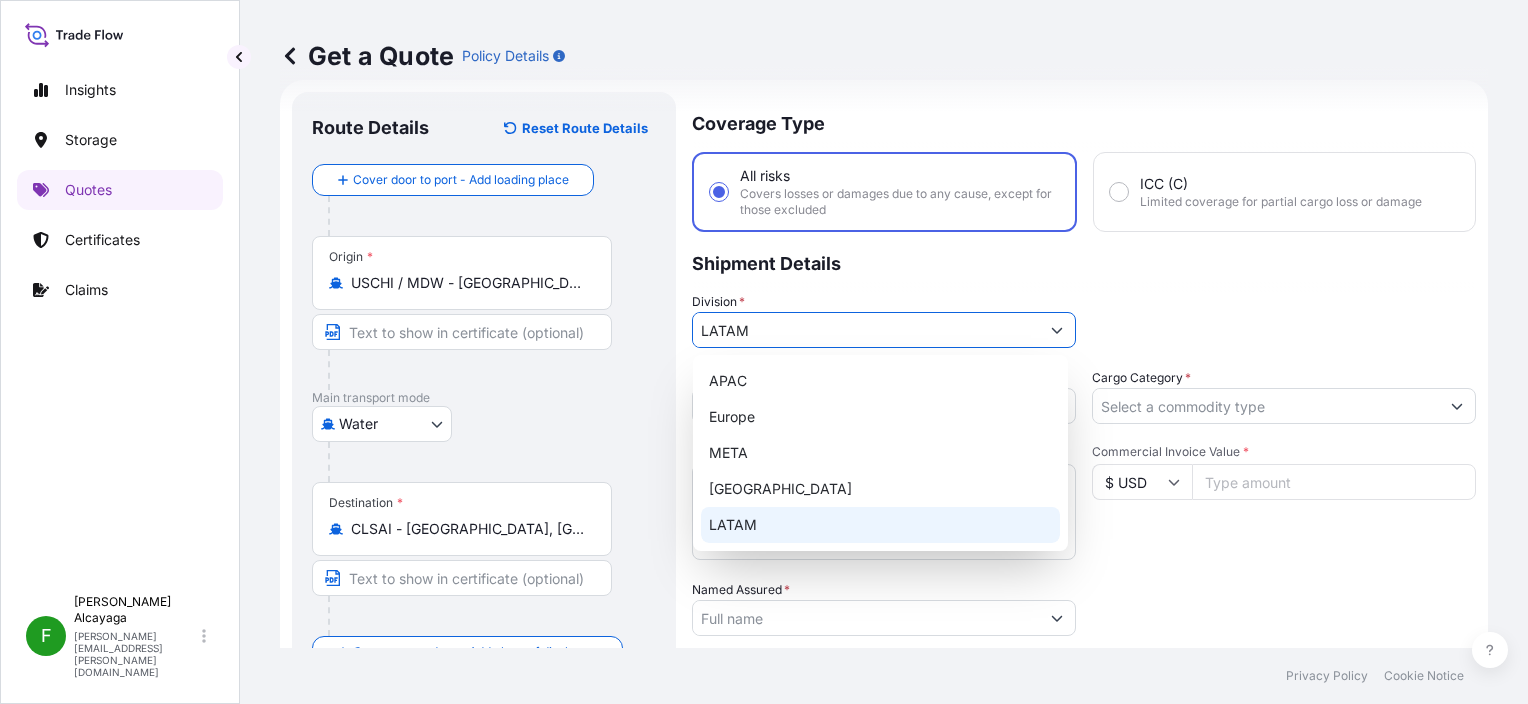 click on "LATAM" at bounding box center (880, 525) 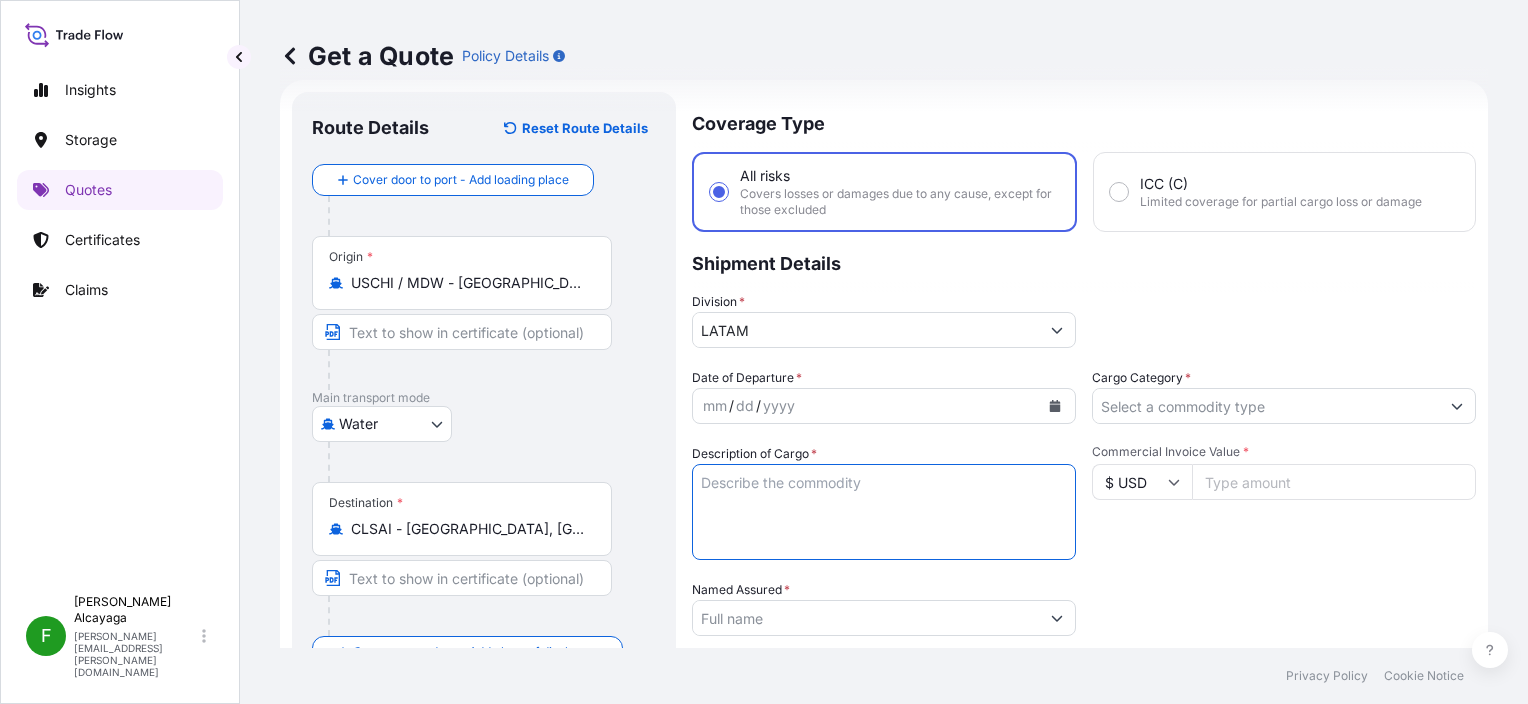 click on "Description of Cargo *" at bounding box center (884, 512) 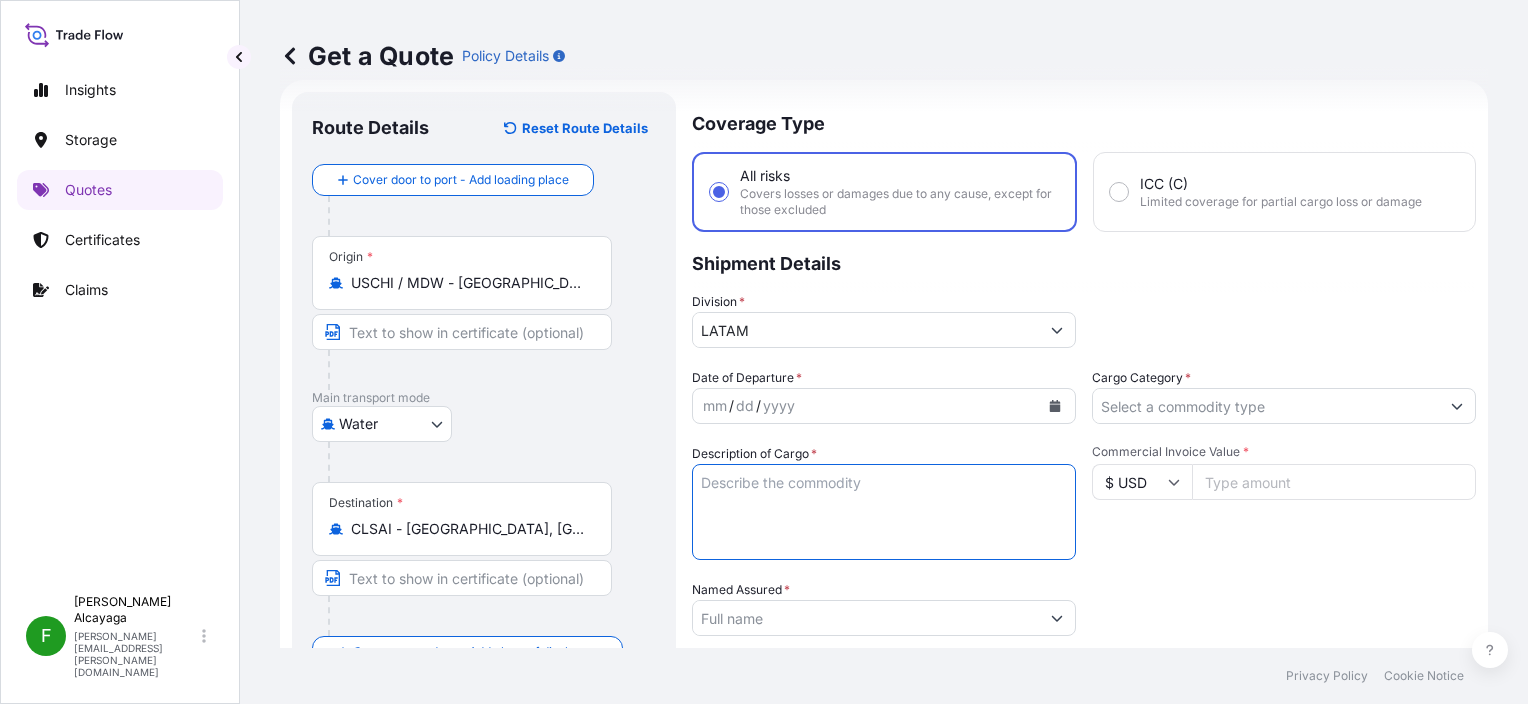 click on "Named Assured *" at bounding box center (866, 618) 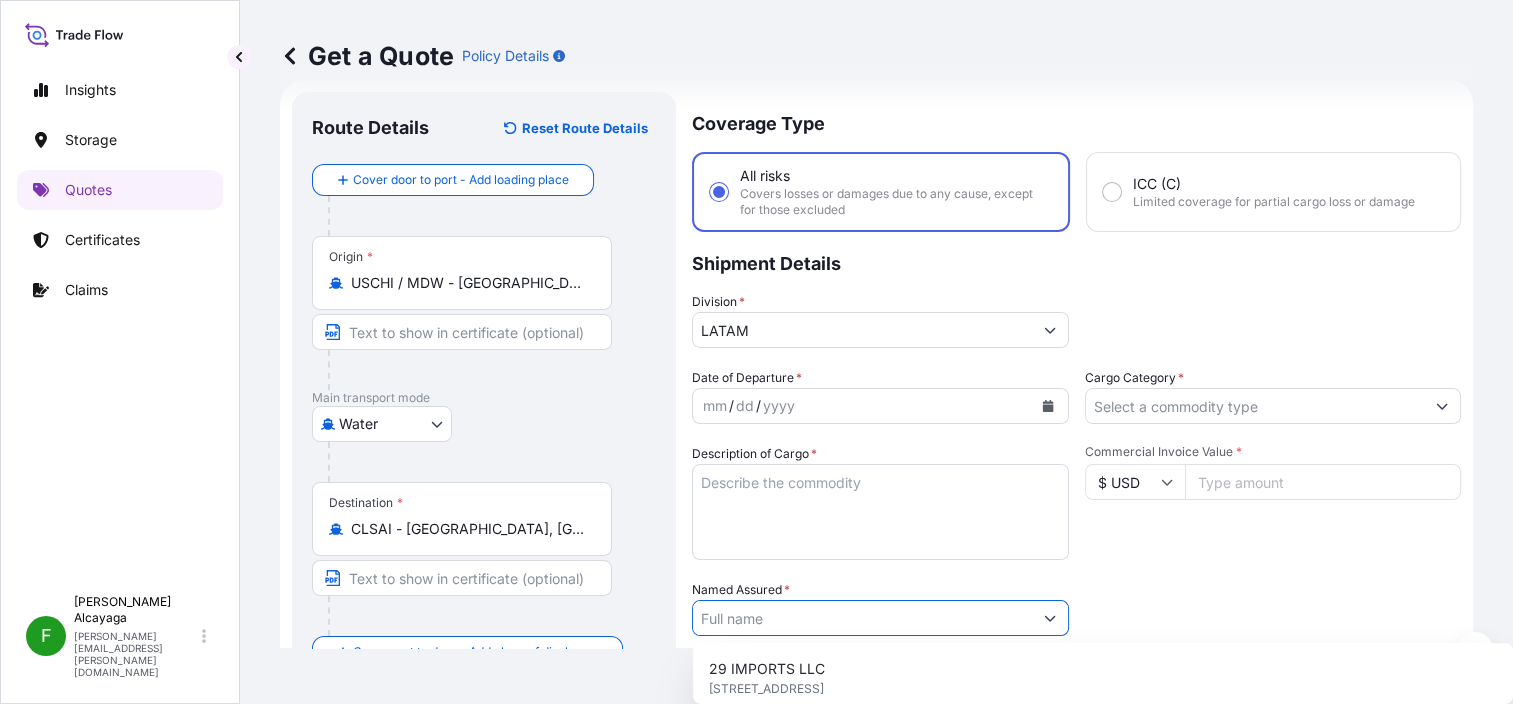 paste on "INDUSTRIAS METALURGICAS SORENA" 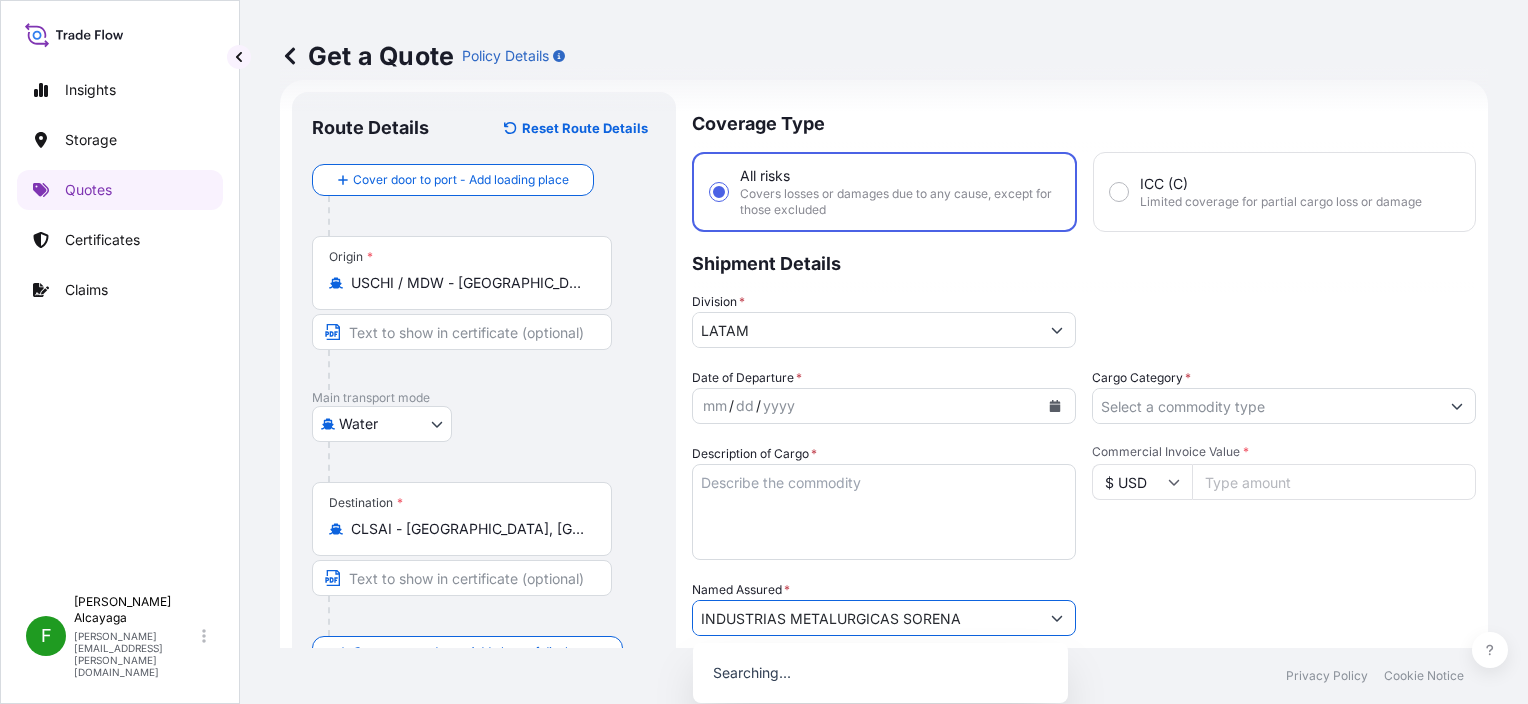 type on "INDUSTRIAS METALURGICAS SORENA" 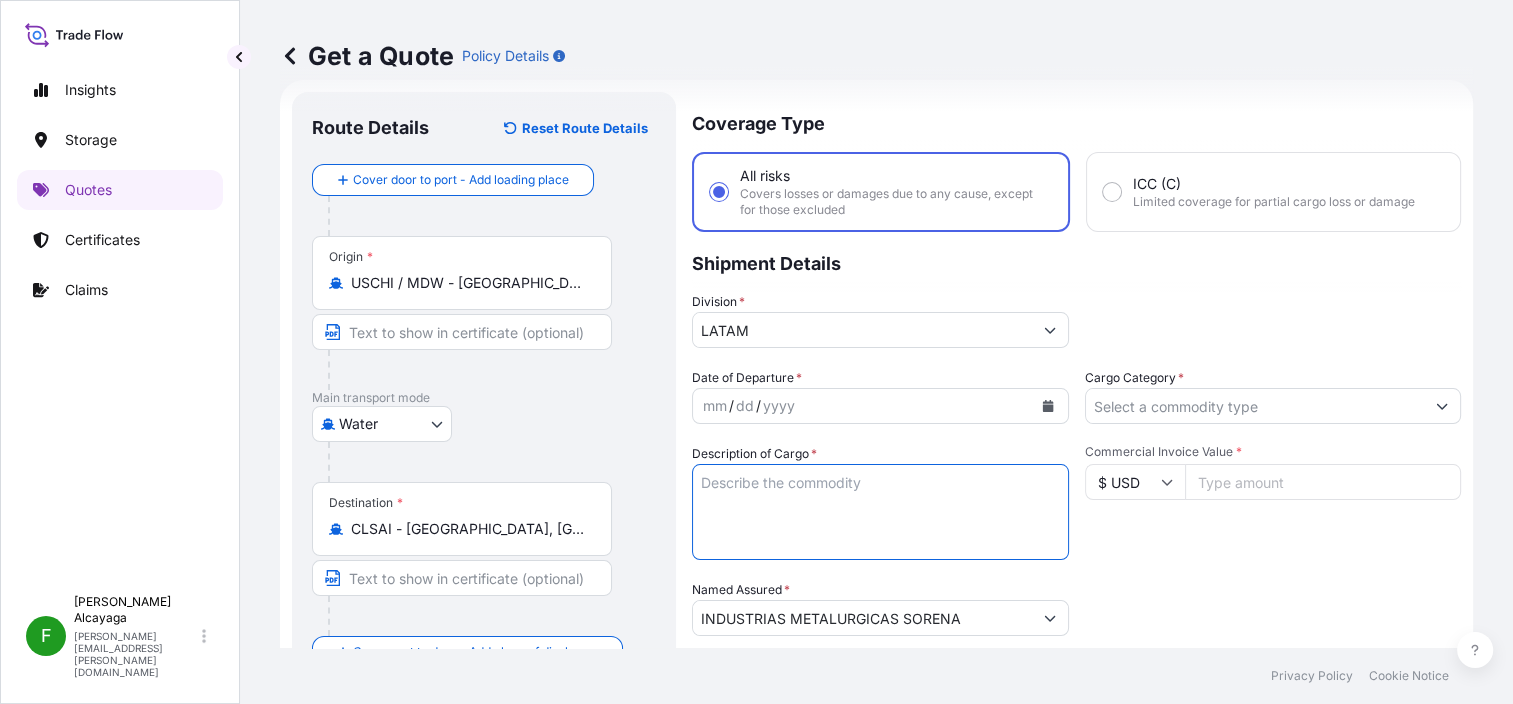click on "Description of Cargo *" at bounding box center [880, 512] 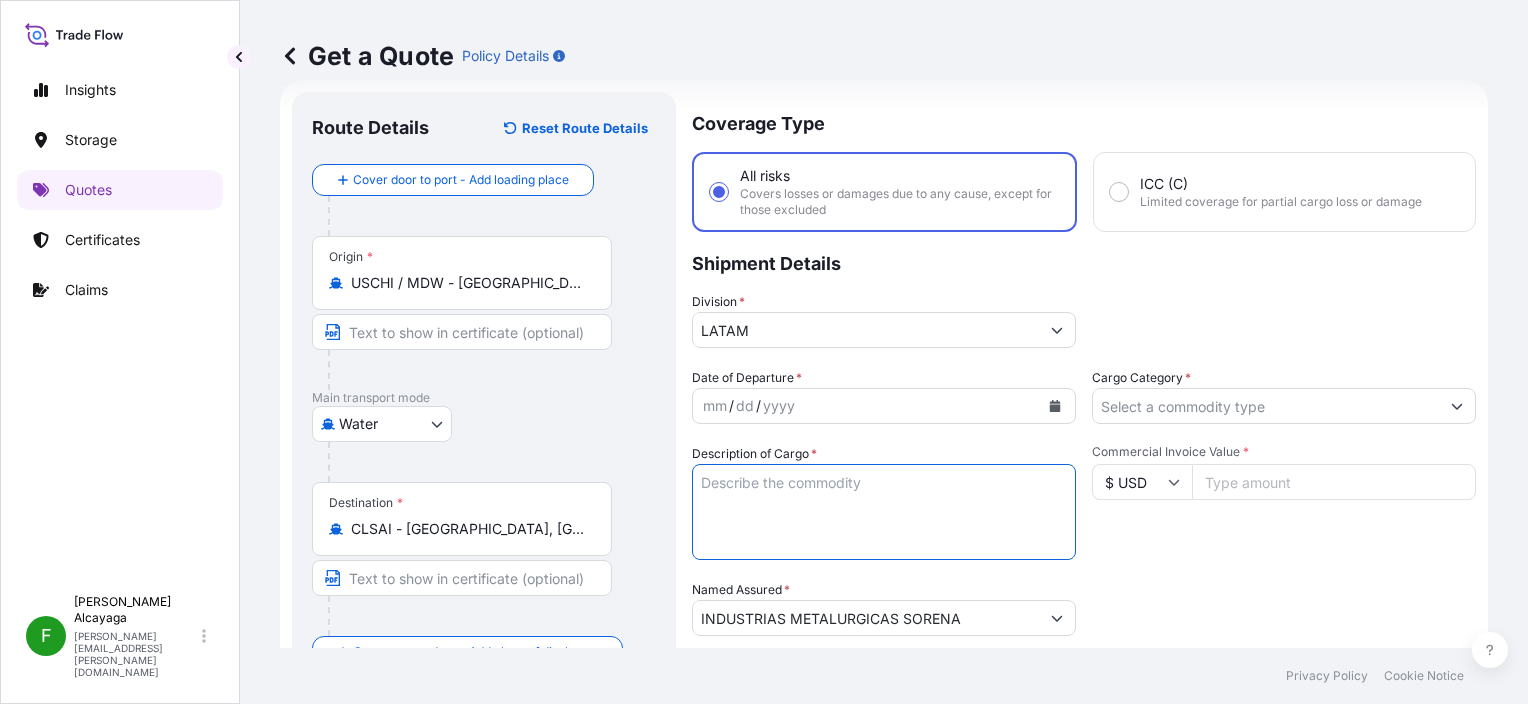 paste on "CRUSHER PARTS
HS Code: 8474900020
MACHINERY SPARE PARTS" 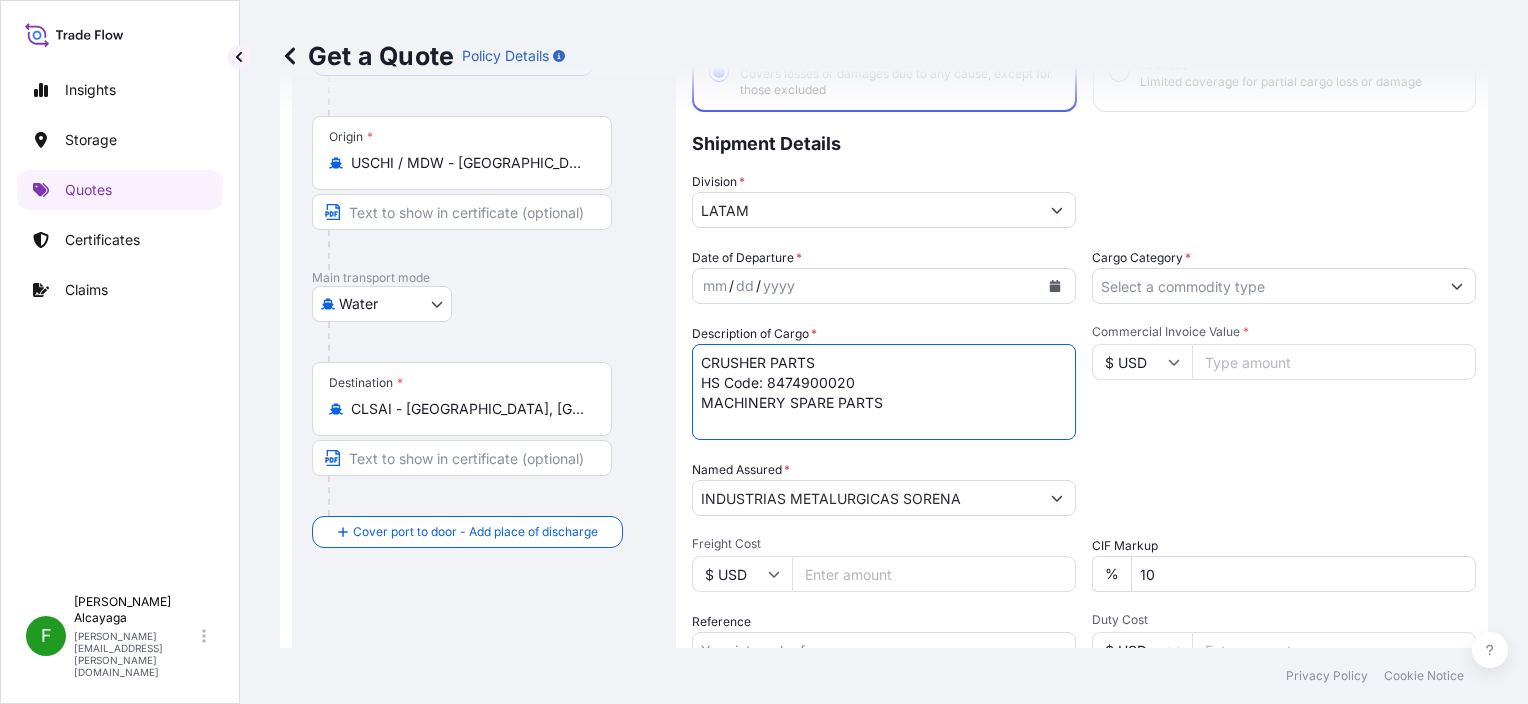 scroll, scrollTop: 154, scrollLeft: 0, axis: vertical 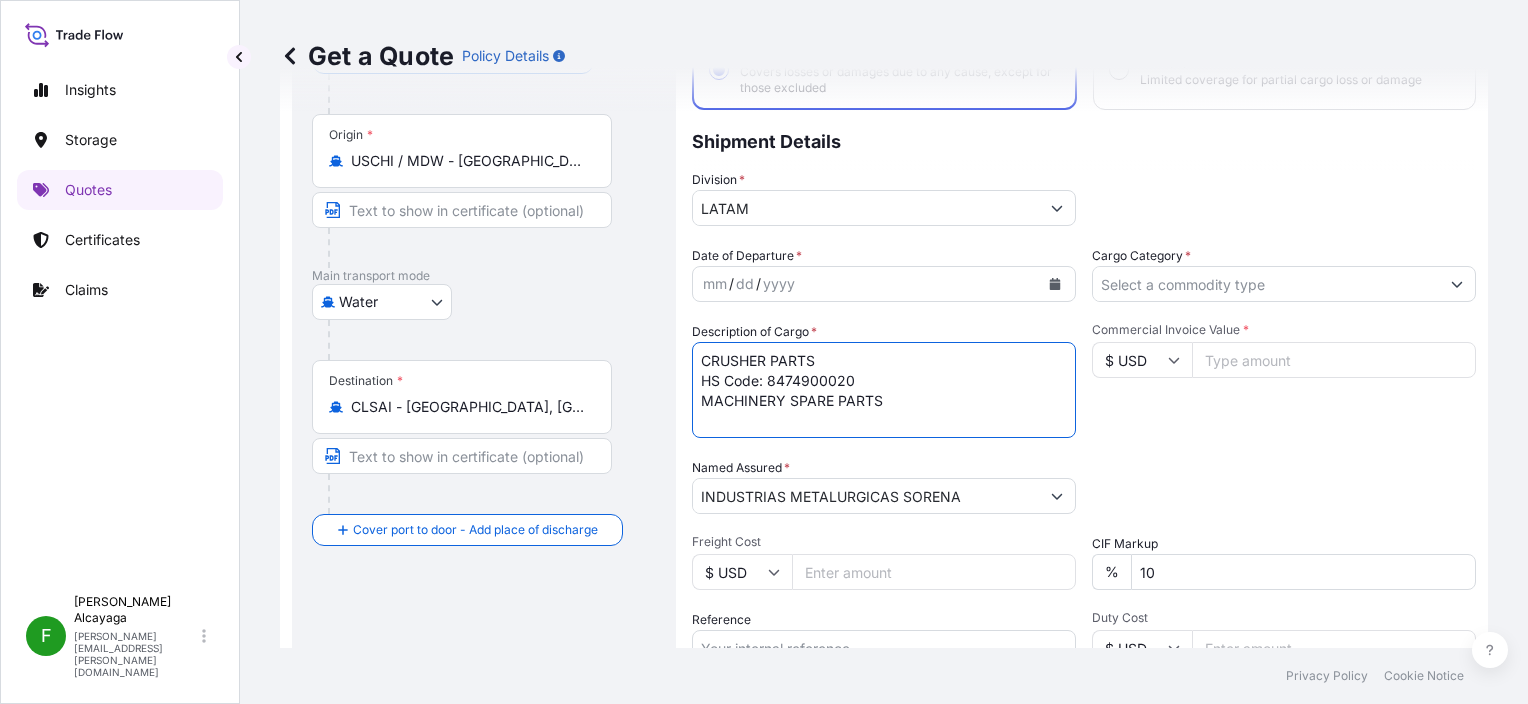 type on "CRUSHER PARTS
HS Code: 8474900020
MACHINERY SPARE PARTS" 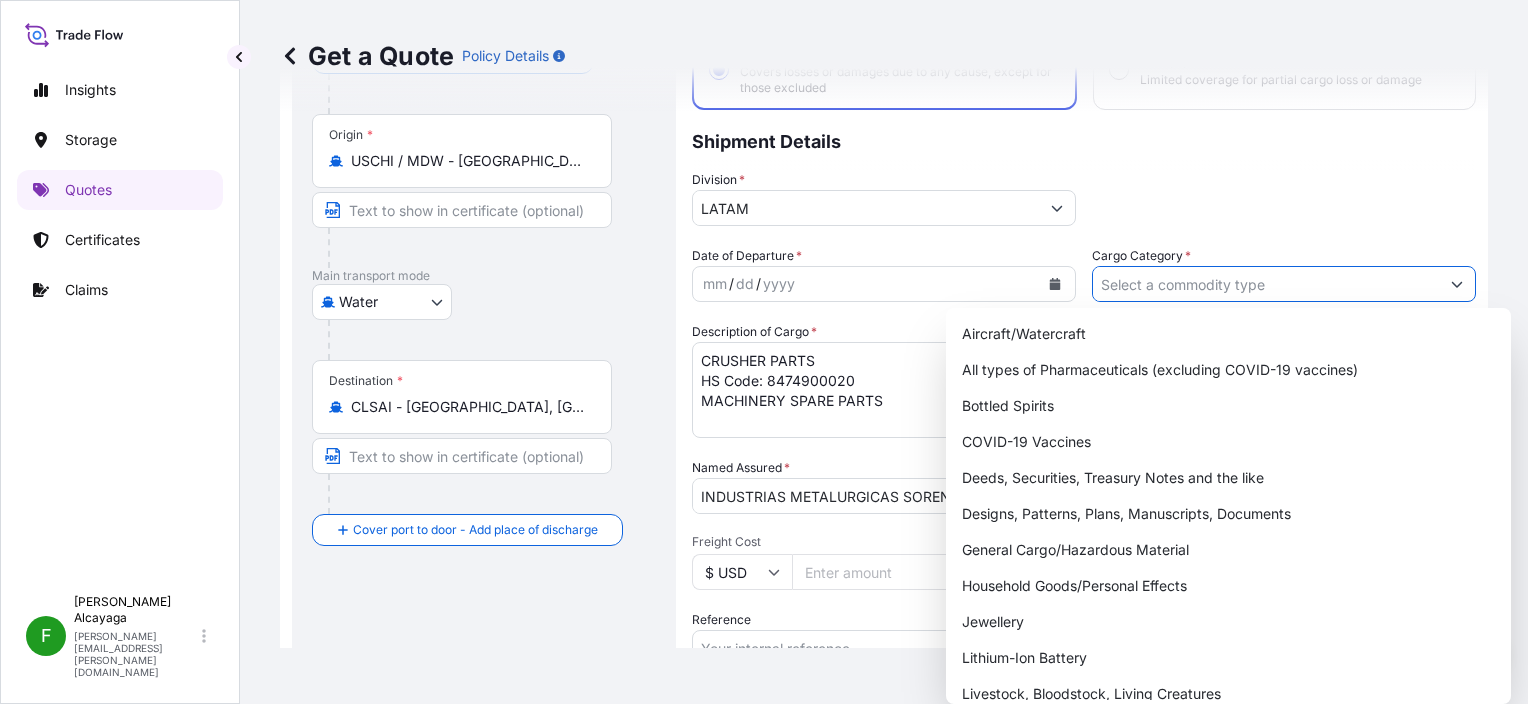 click on "Cargo Category *" at bounding box center (1266, 284) 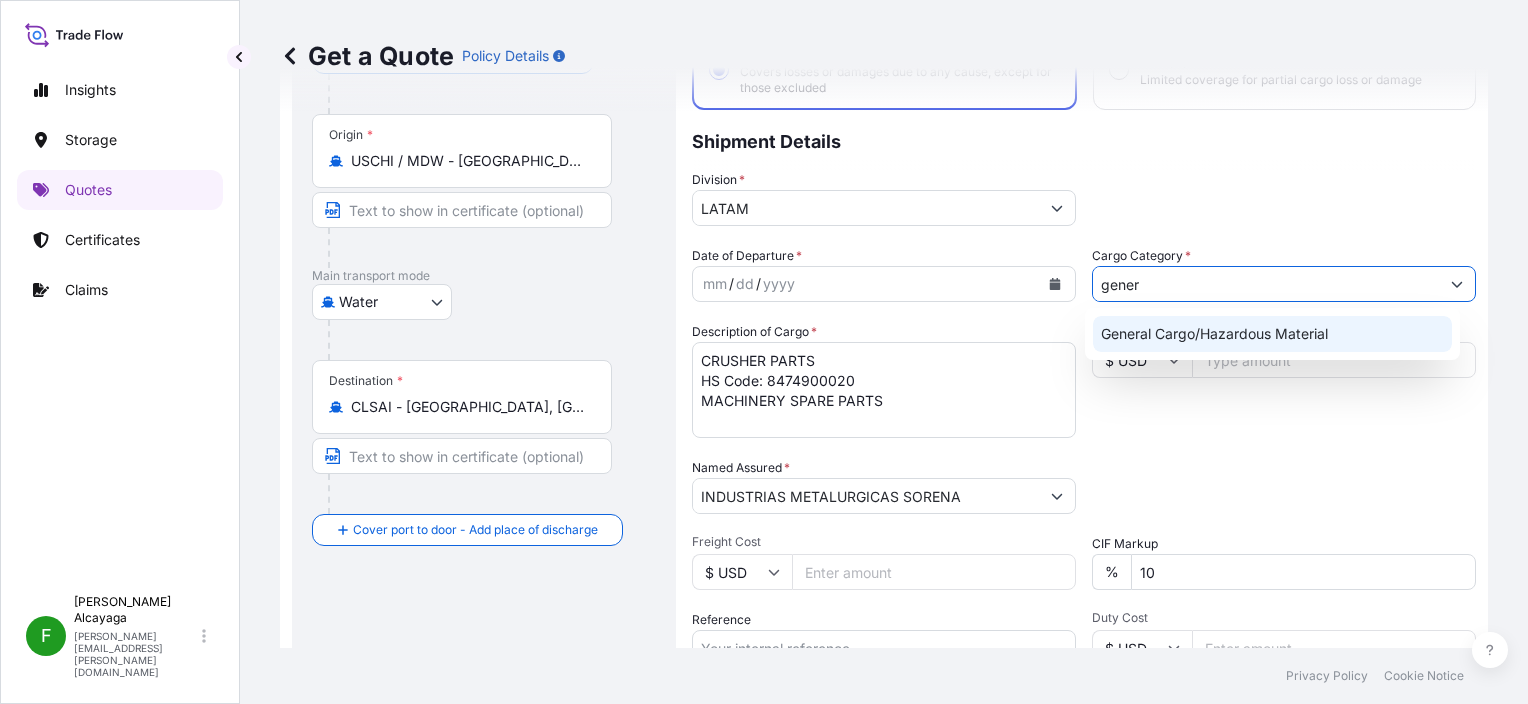 click on "General Cargo/Hazardous Material" at bounding box center [1272, 334] 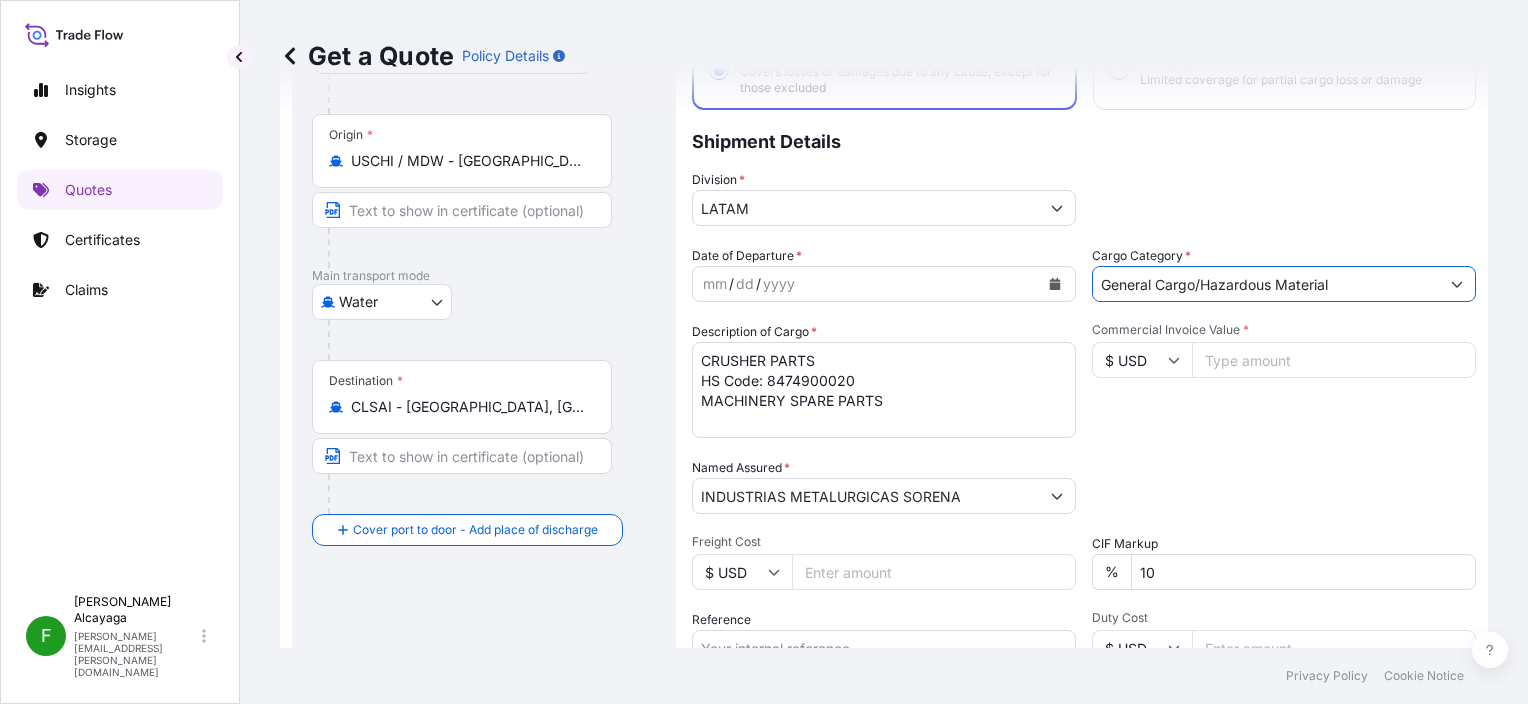 type on "General Cargo/Hazardous Material" 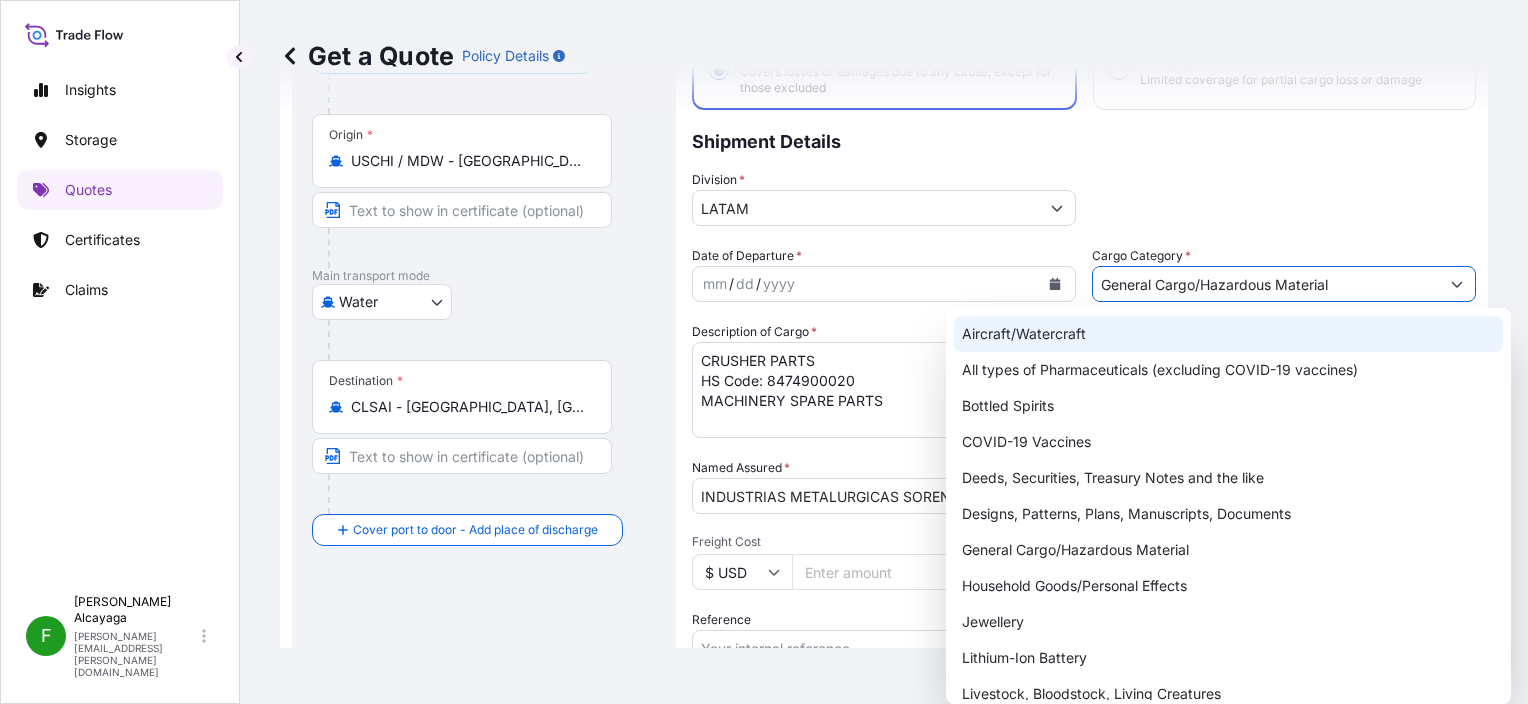 click on "Division * LATAM" at bounding box center (1084, 198) 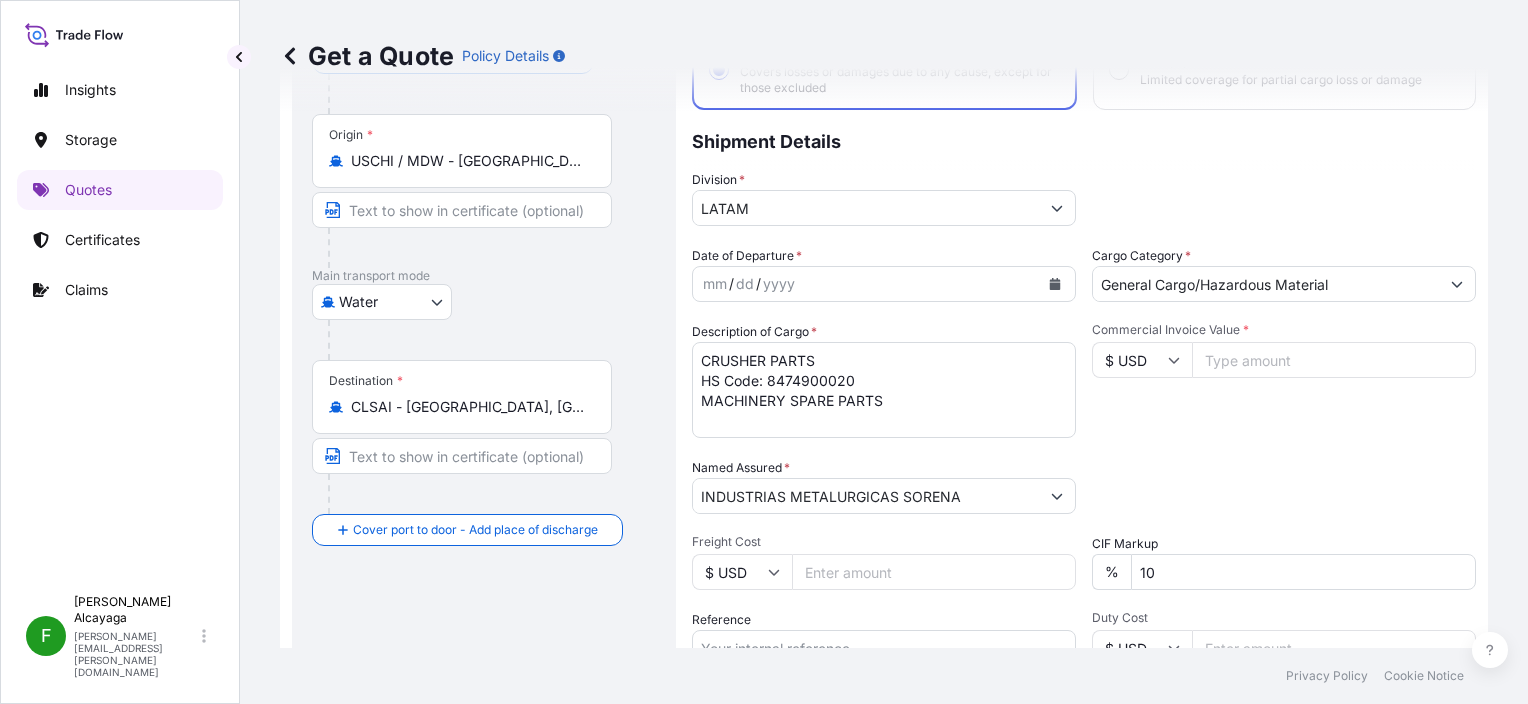 click on "Commercial Invoice Value   *" at bounding box center (1334, 360) 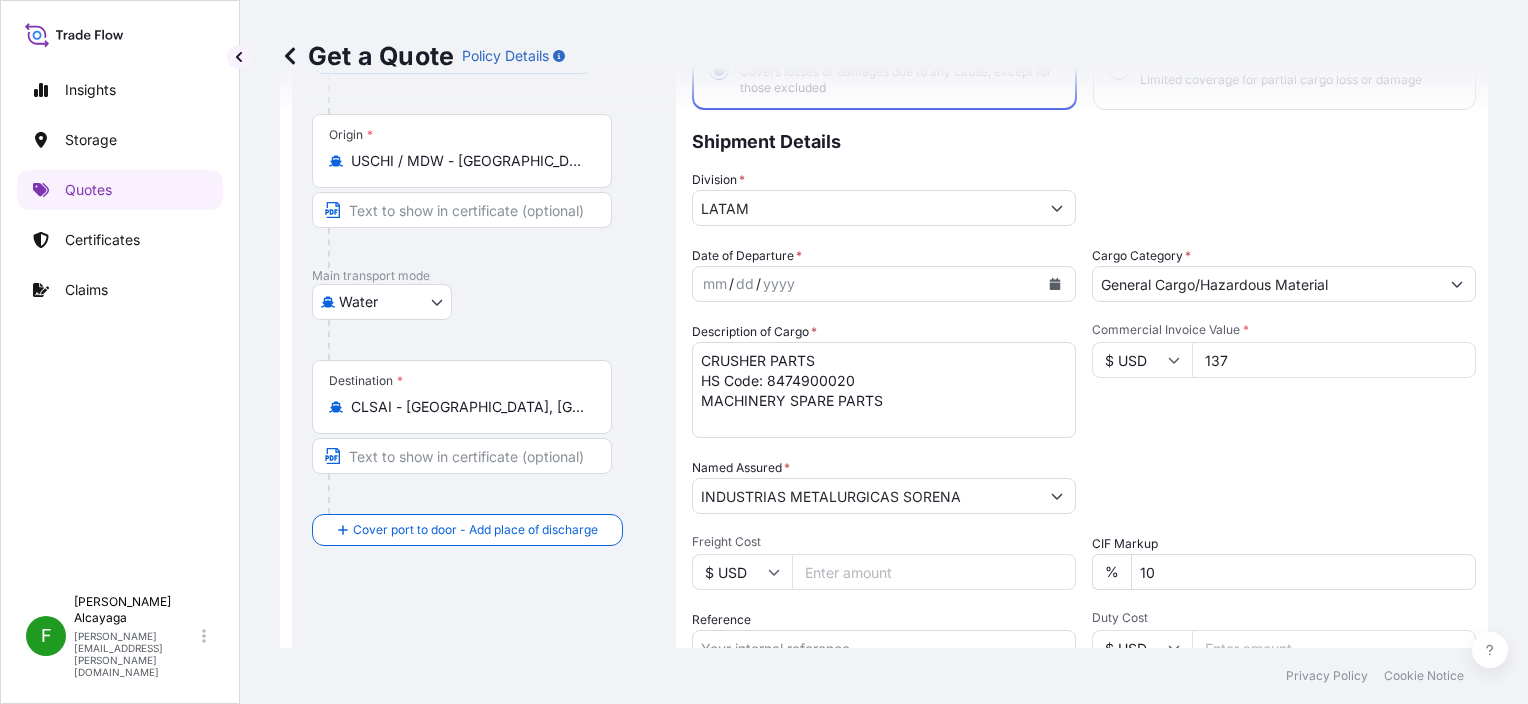 type on "1372" 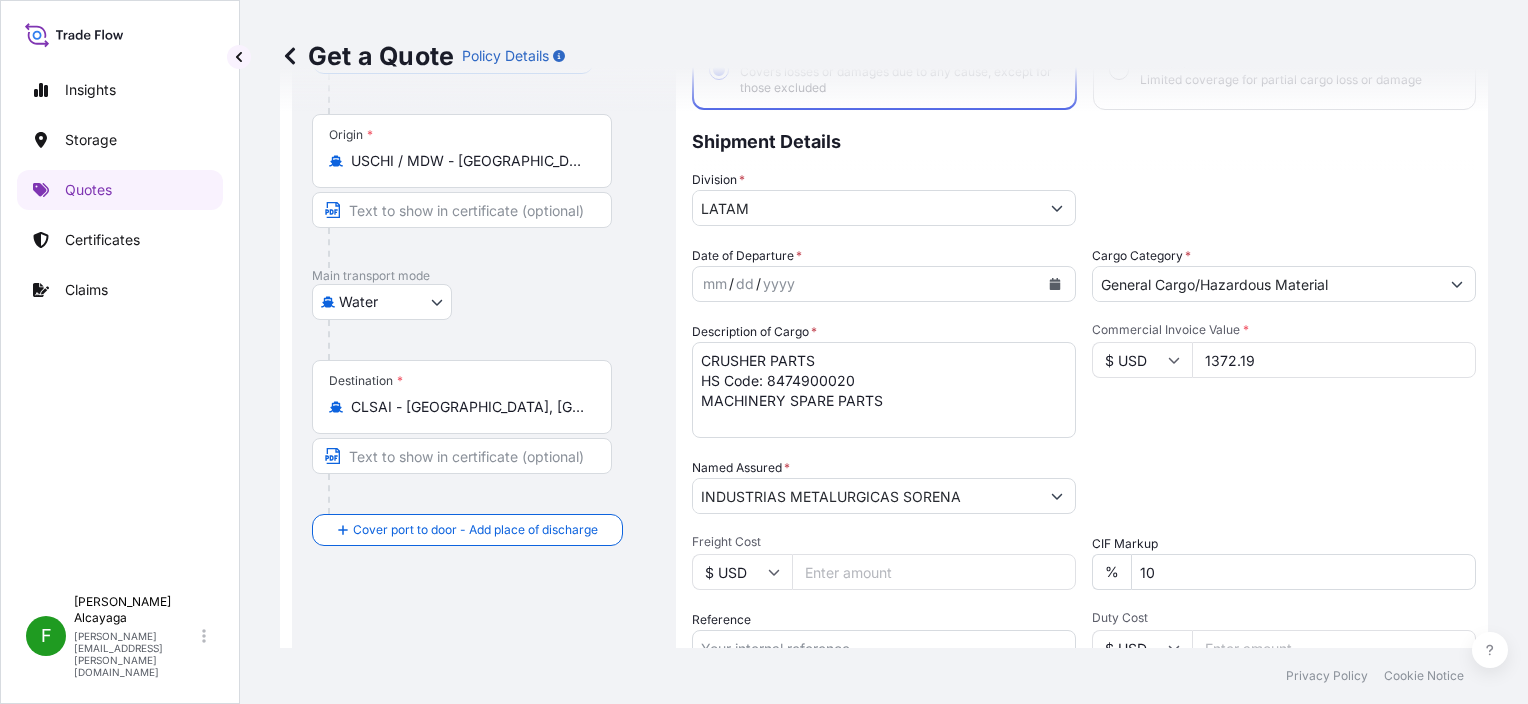 type on "1372.19" 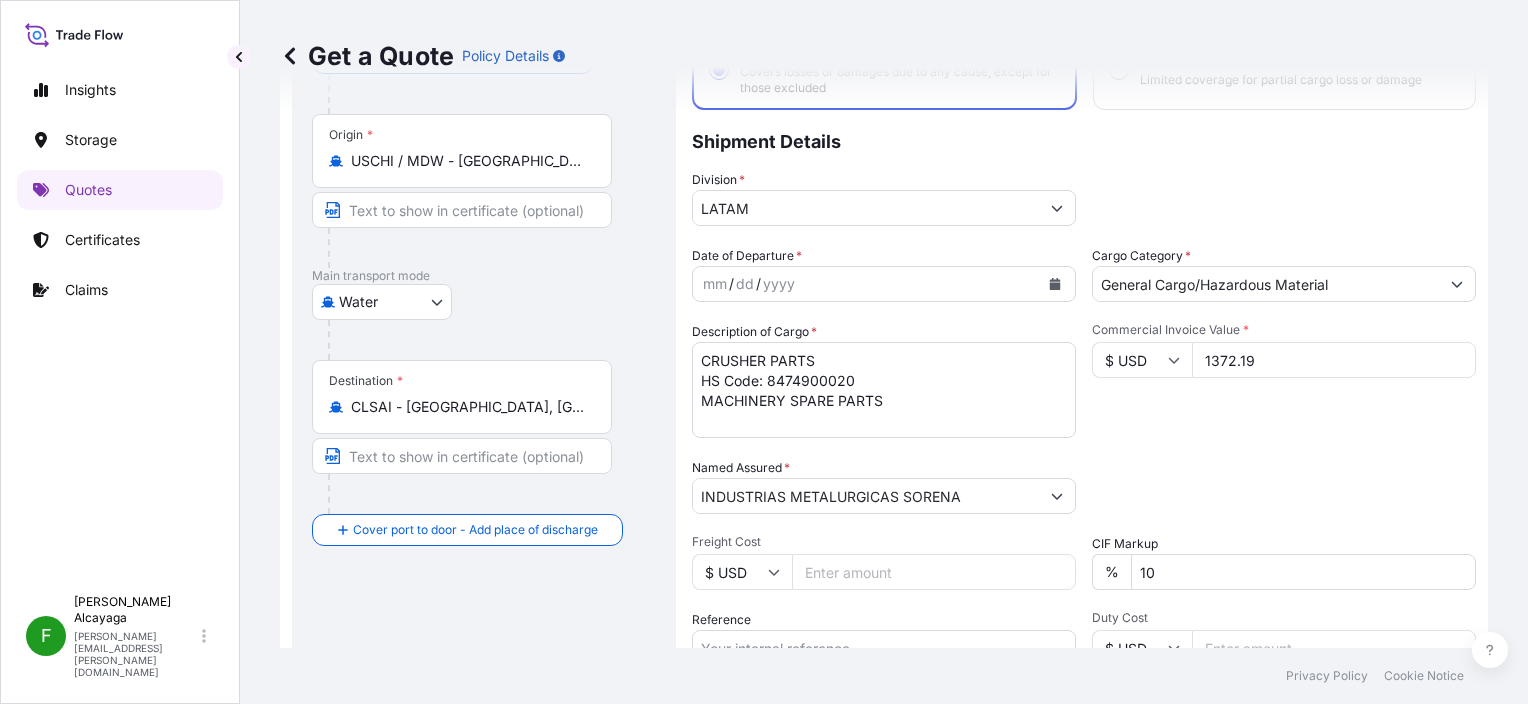 click on "Freight Cost" at bounding box center [934, 572] 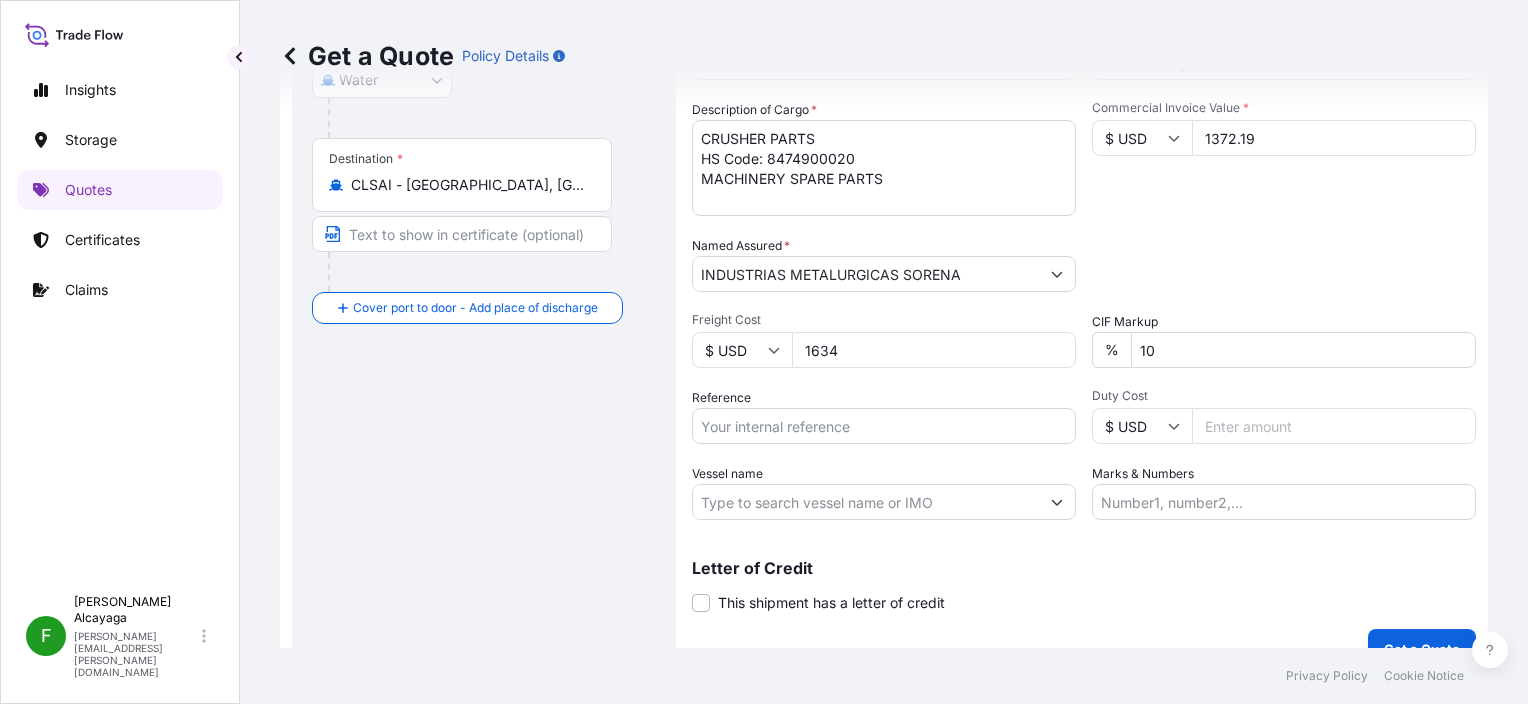 scroll, scrollTop: 407, scrollLeft: 0, axis: vertical 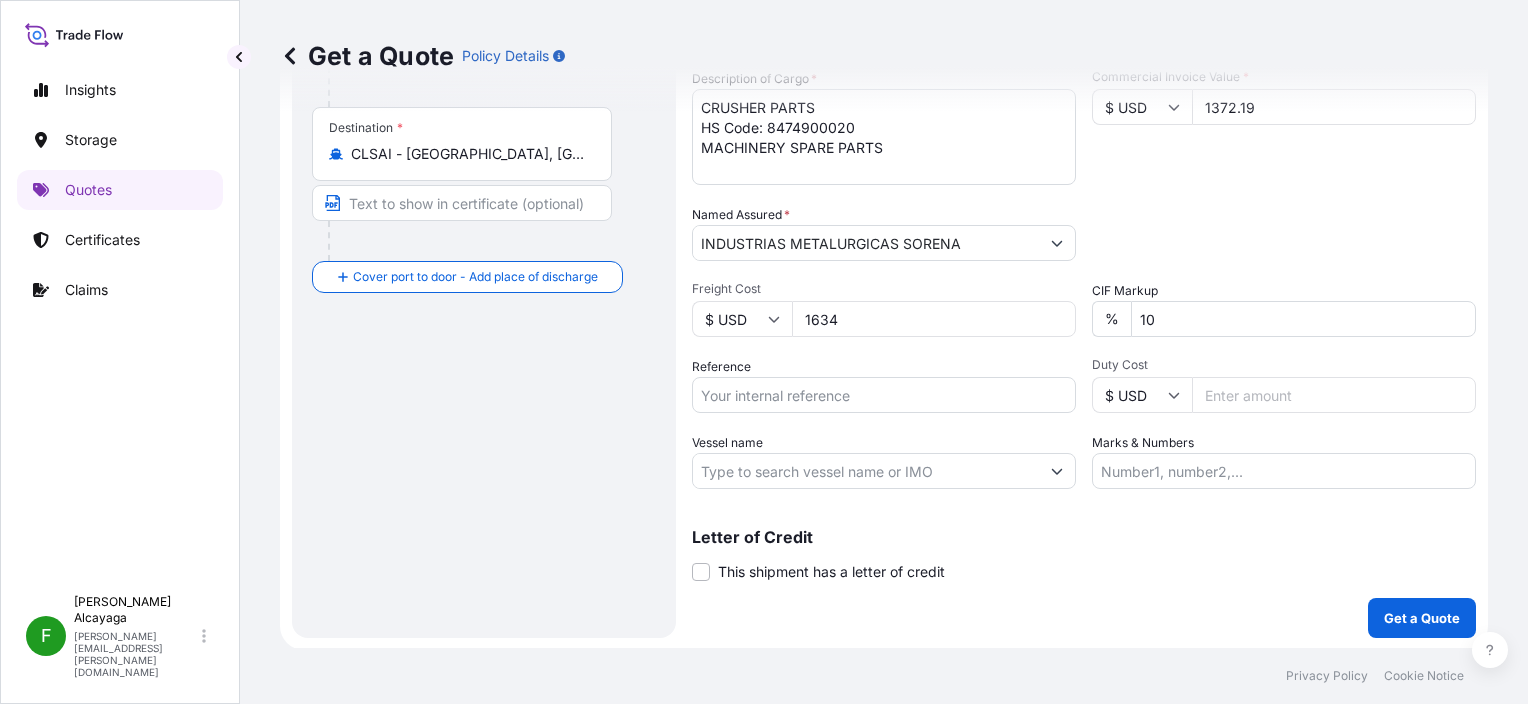 type on "1634" 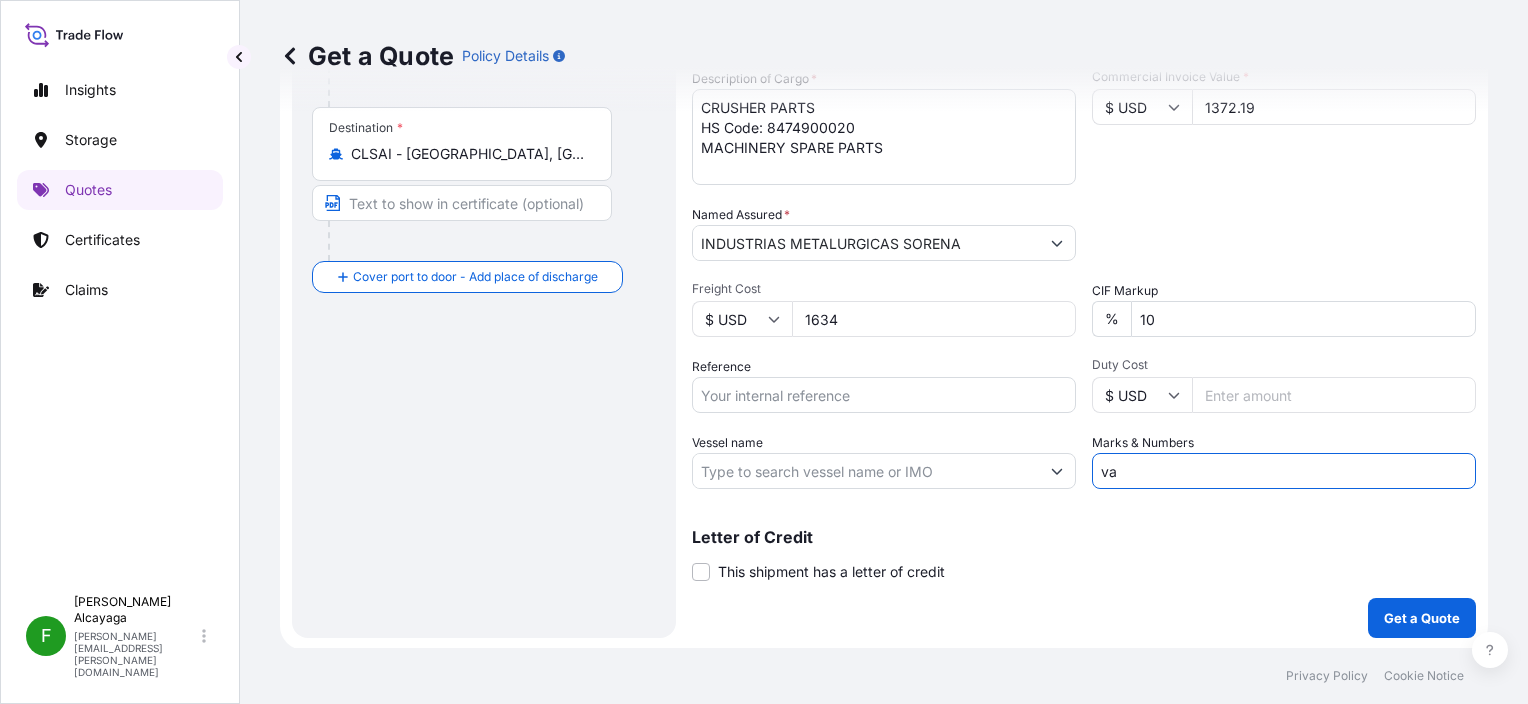 type on "Value of insurance USD 40.00" 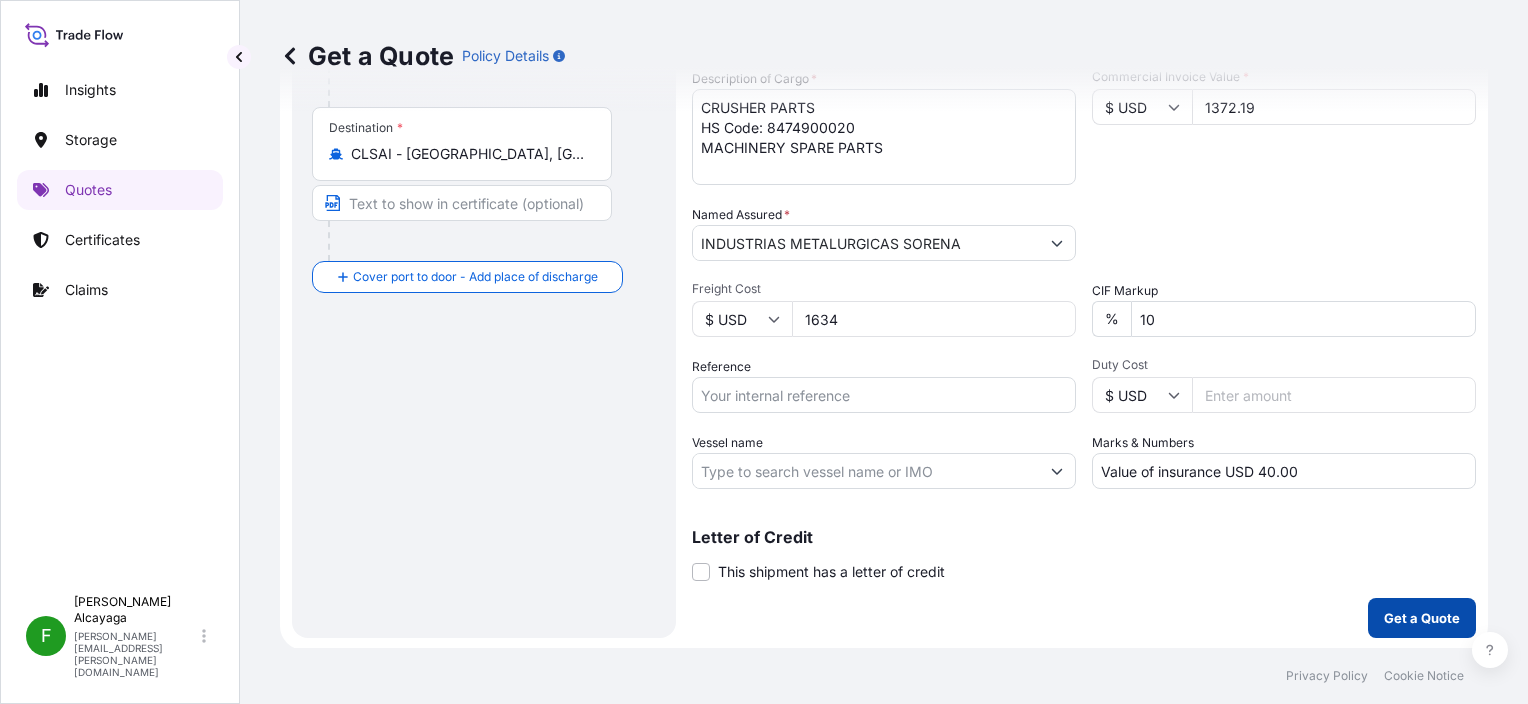 click on "Get a Quote" at bounding box center [1422, 618] 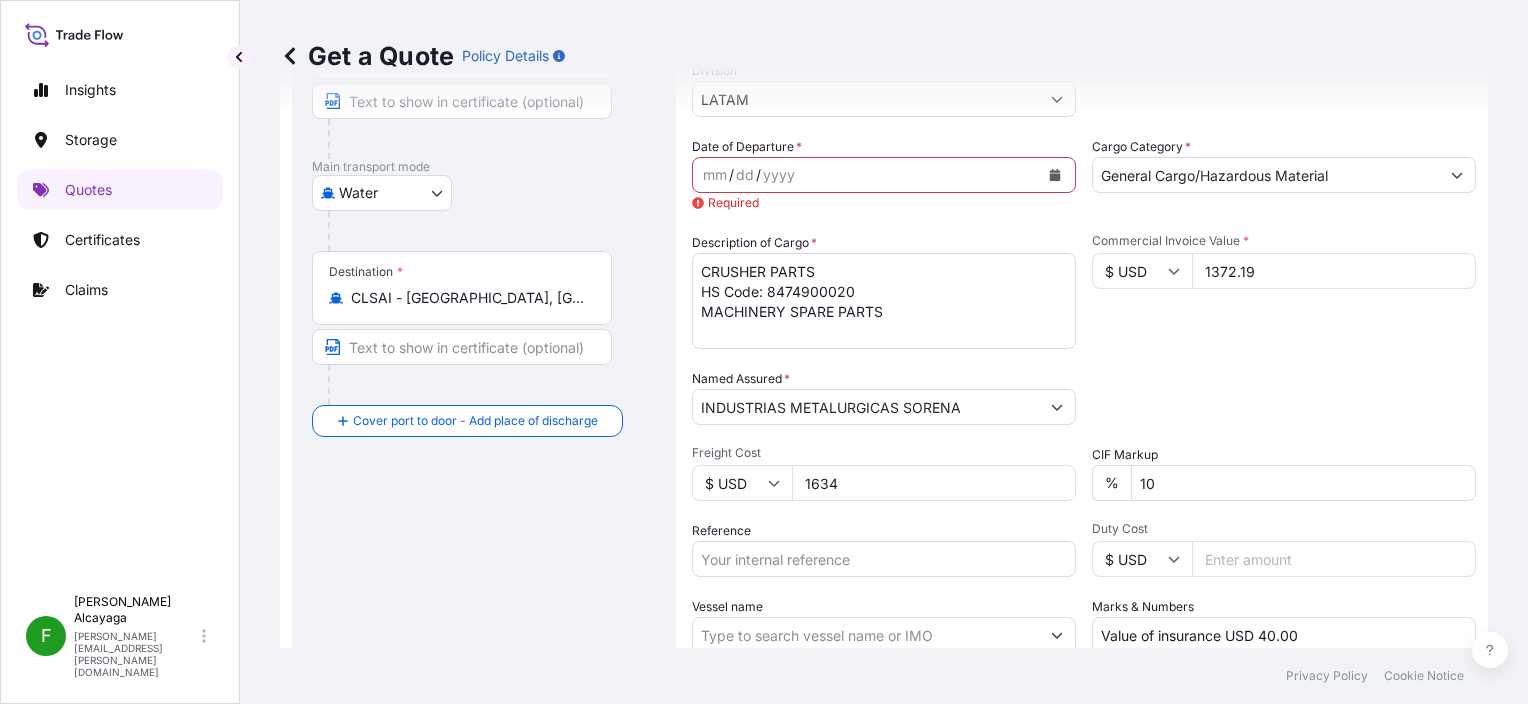 scroll, scrollTop: 203, scrollLeft: 0, axis: vertical 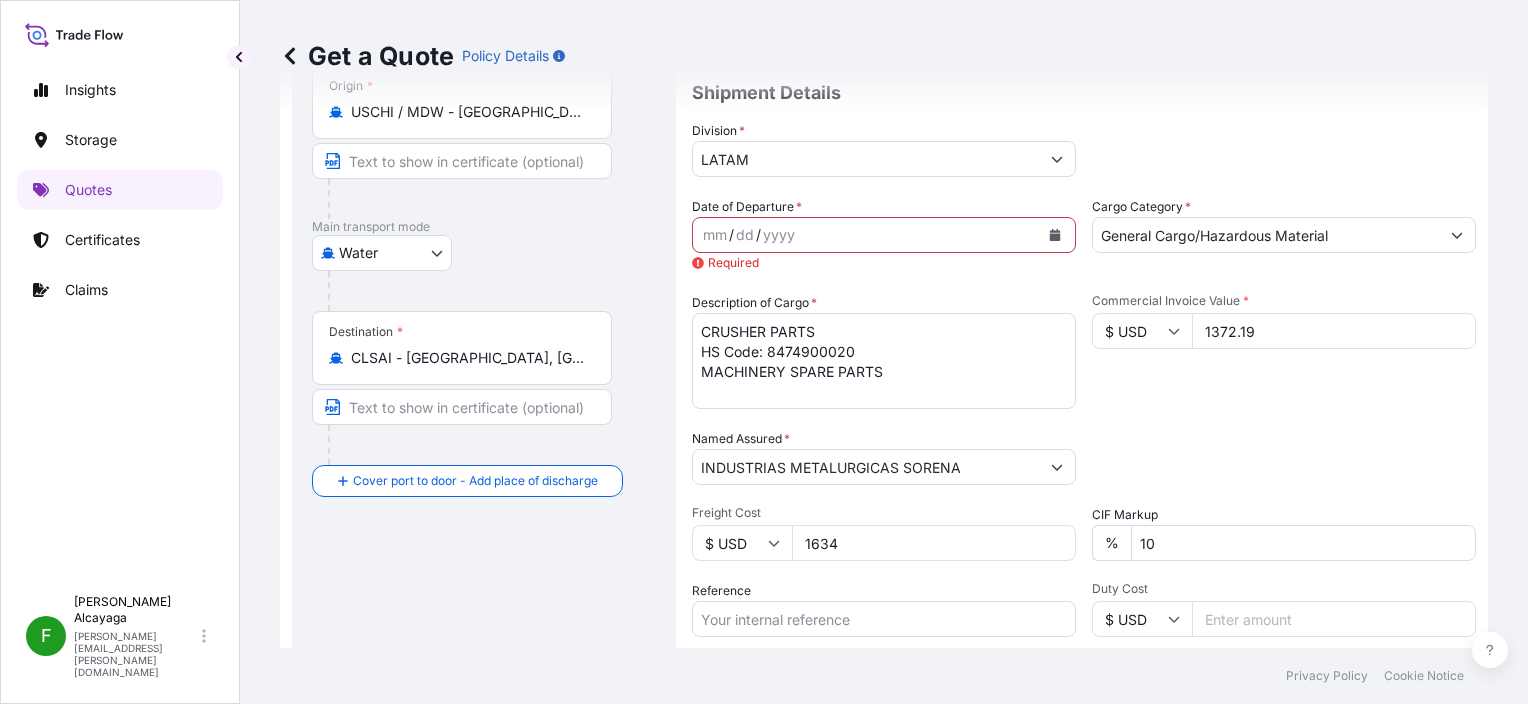 click 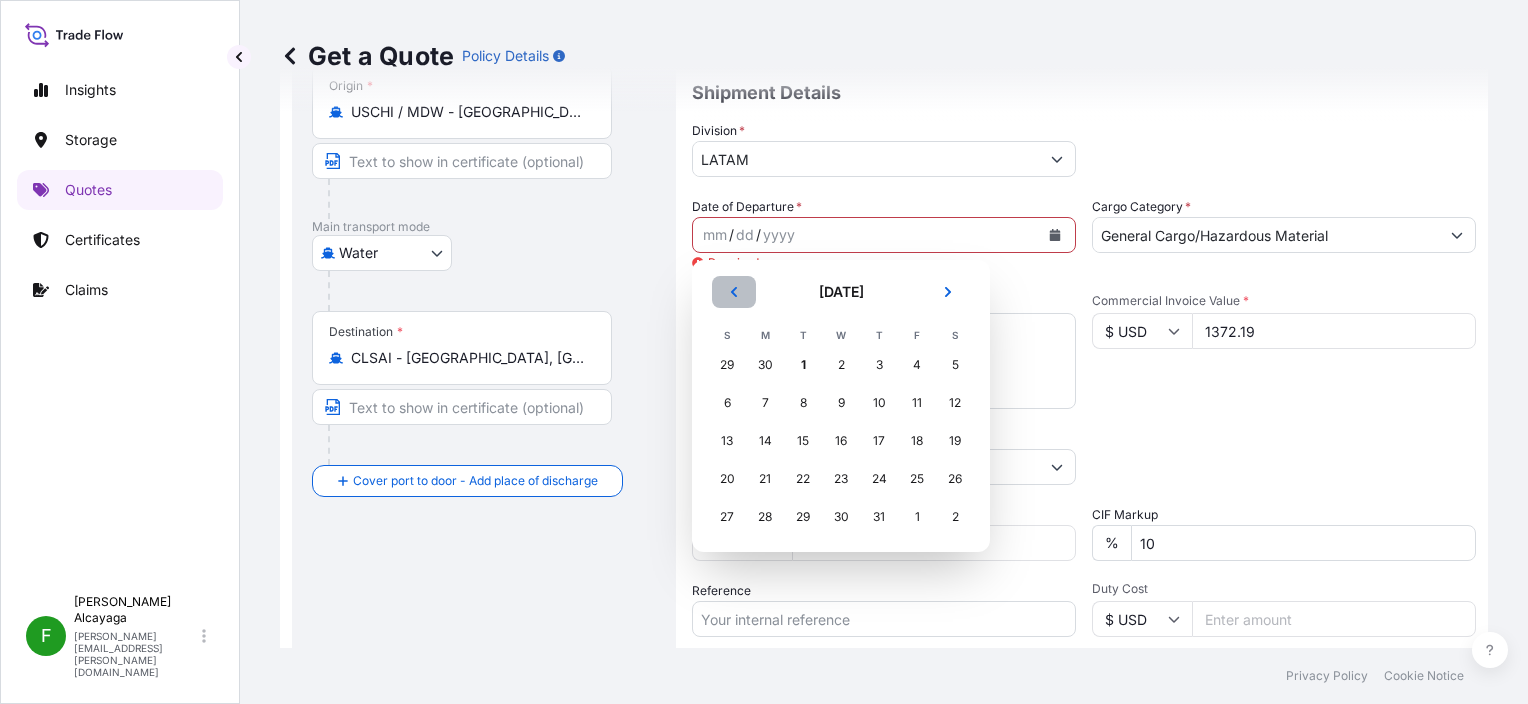 click 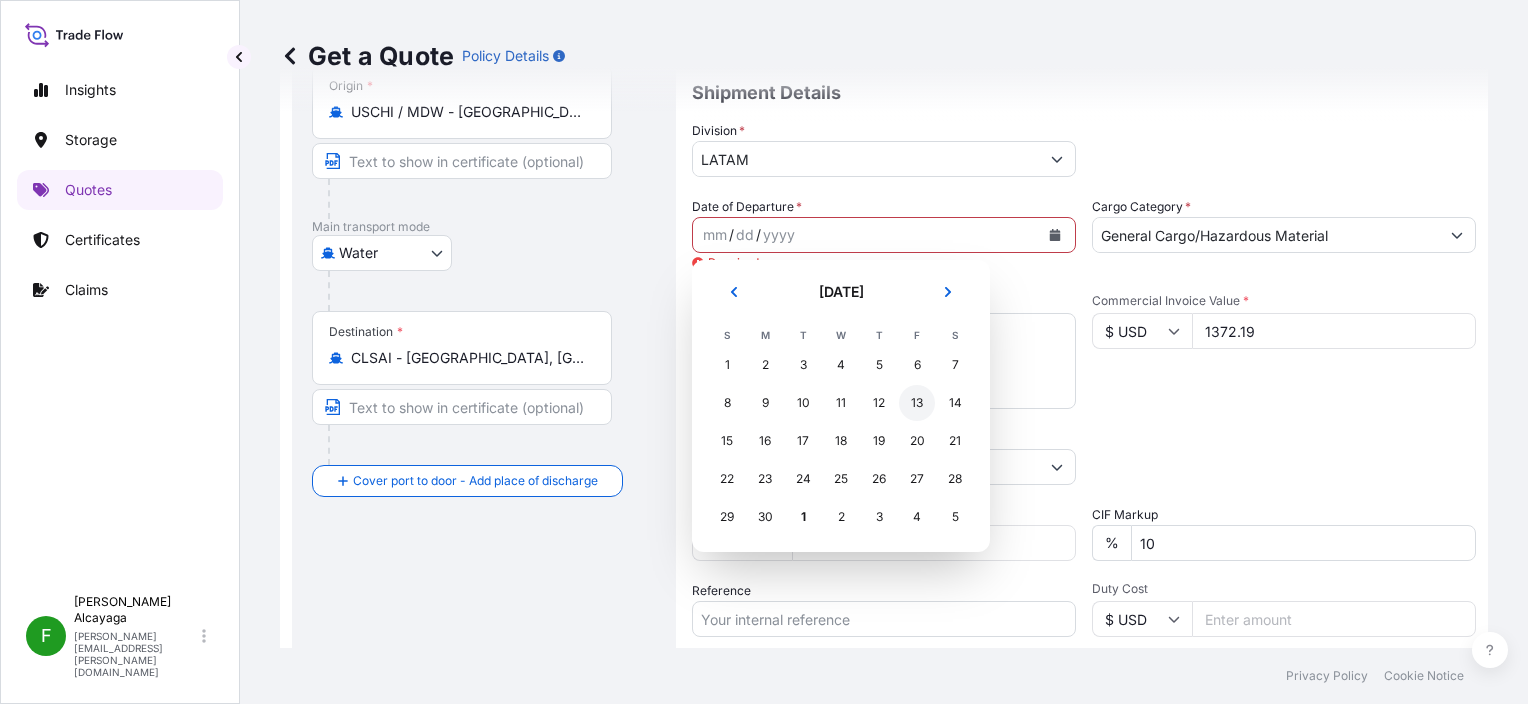 click on "13" at bounding box center [917, 403] 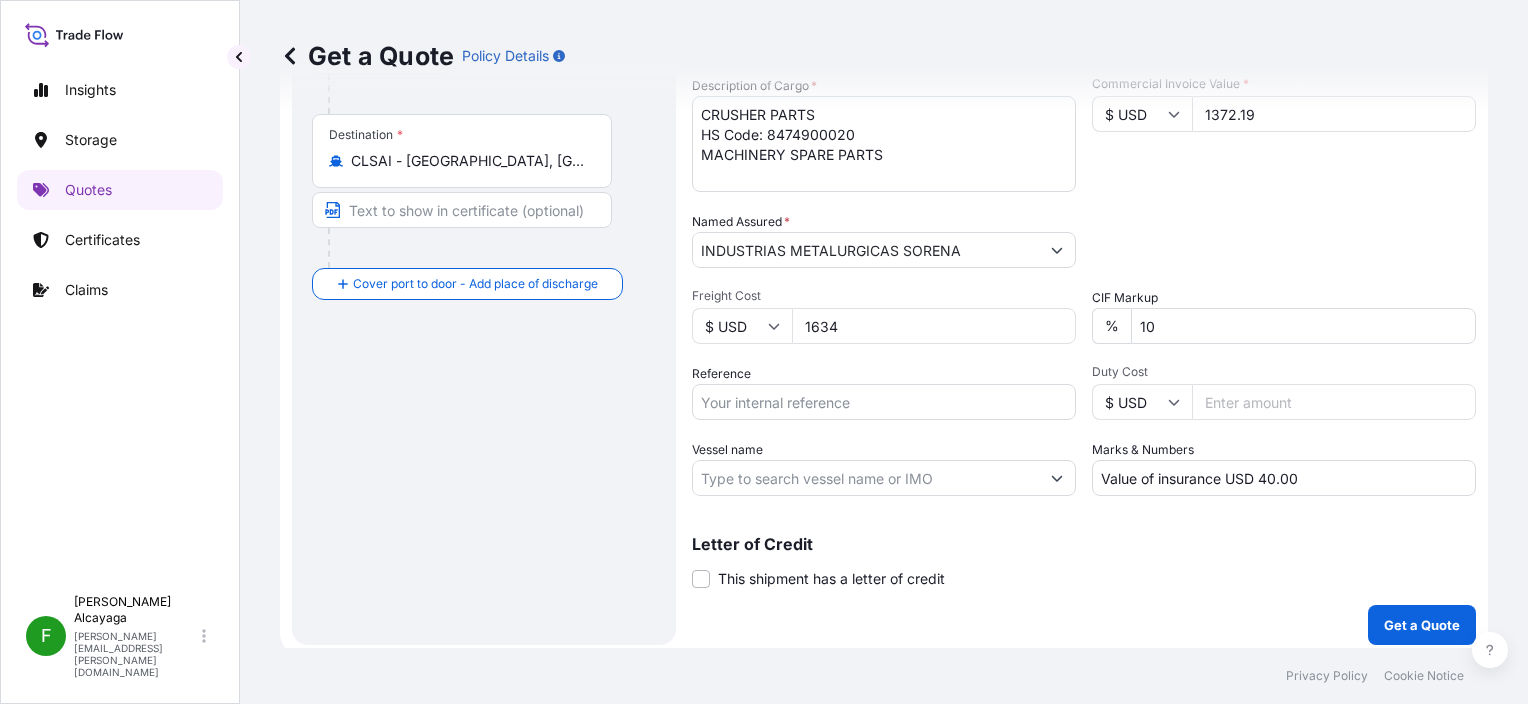 scroll, scrollTop: 407, scrollLeft: 0, axis: vertical 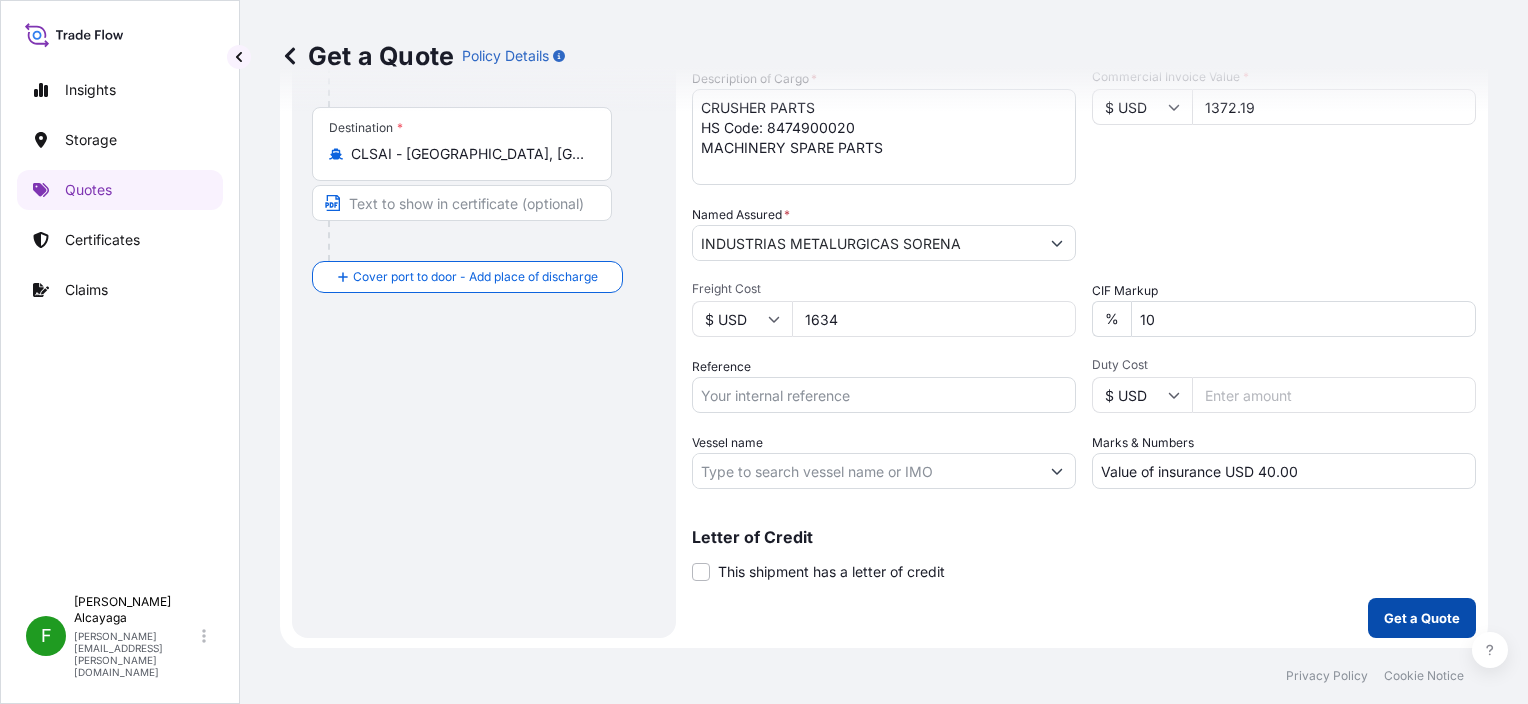 click on "Get a Quote" at bounding box center [1422, 618] 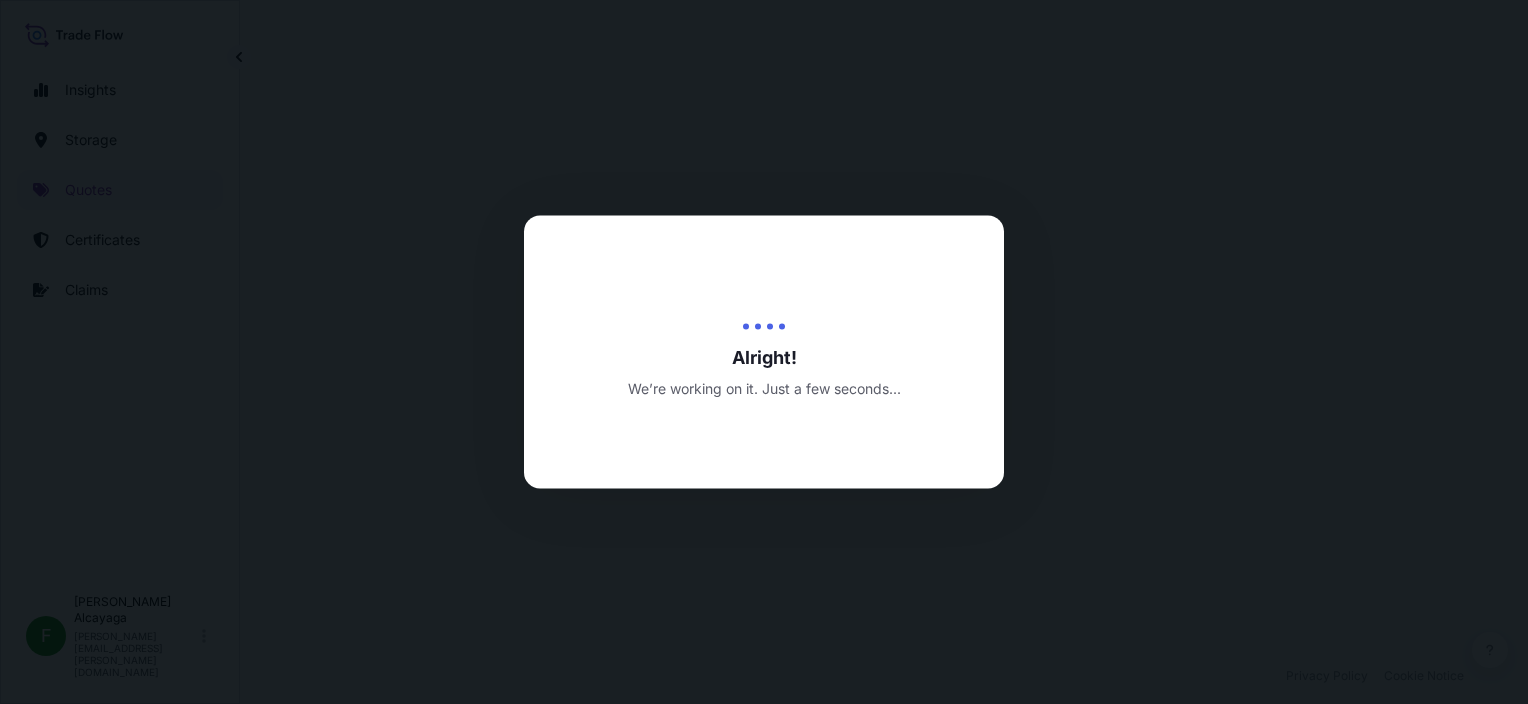 scroll, scrollTop: 0, scrollLeft: 0, axis: both 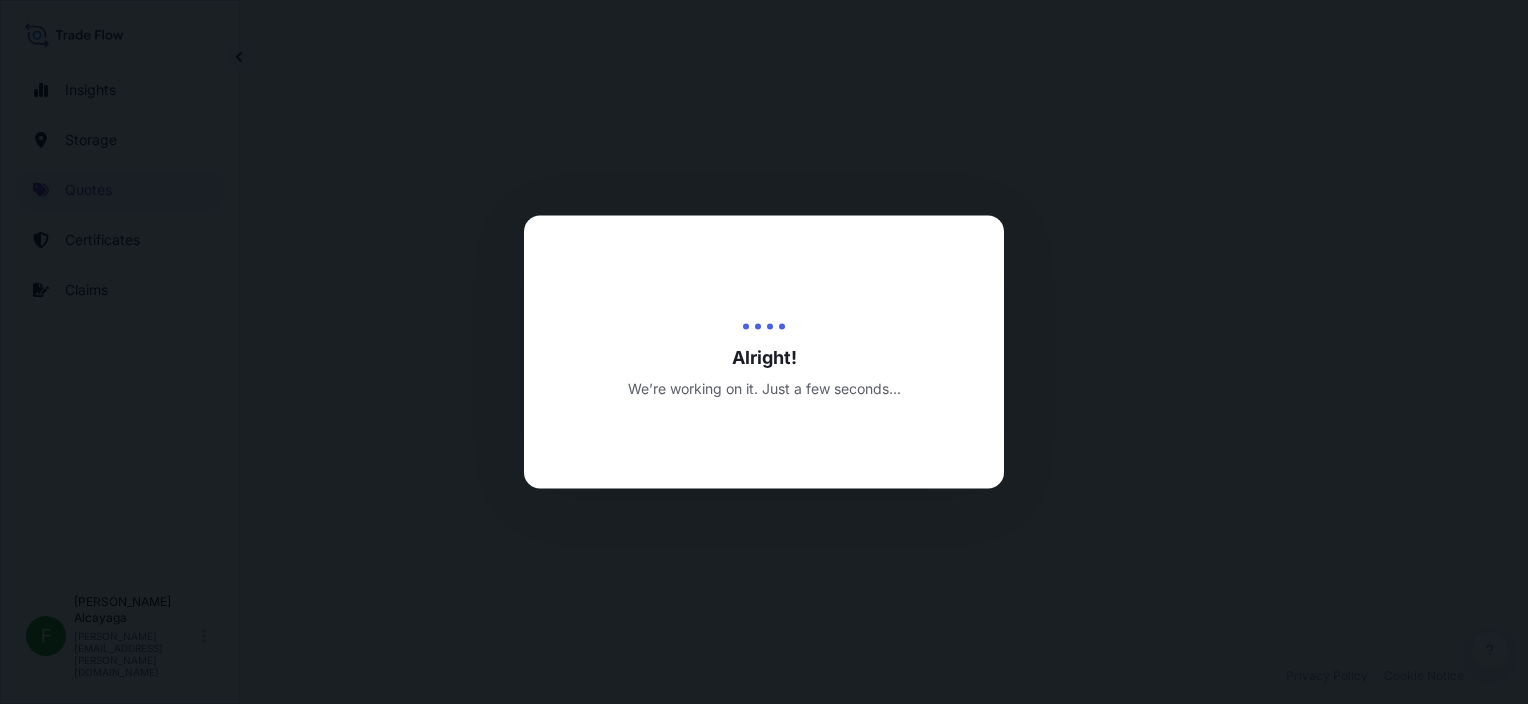 select on "Water" 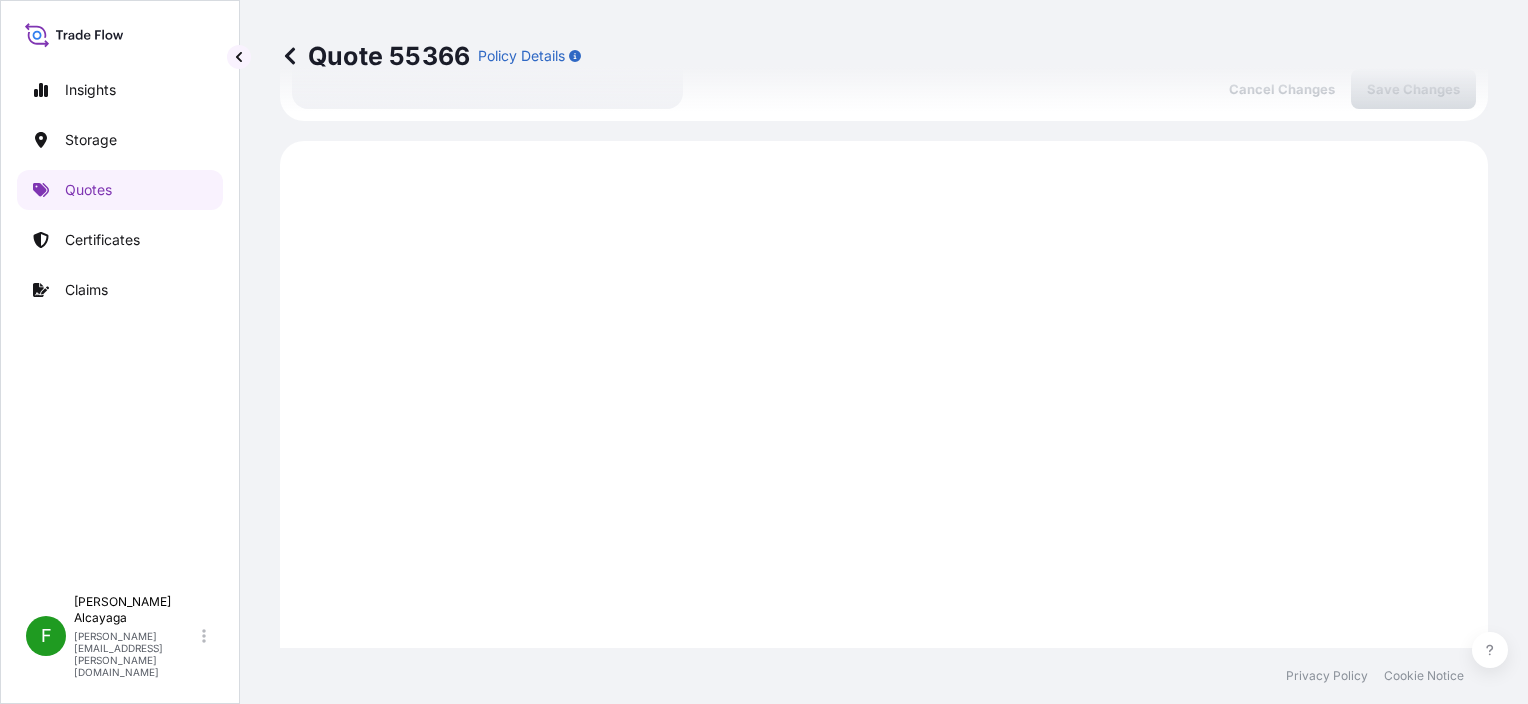 scroll, scrollTop: 975, scrollLeft: 0, axis: vertical 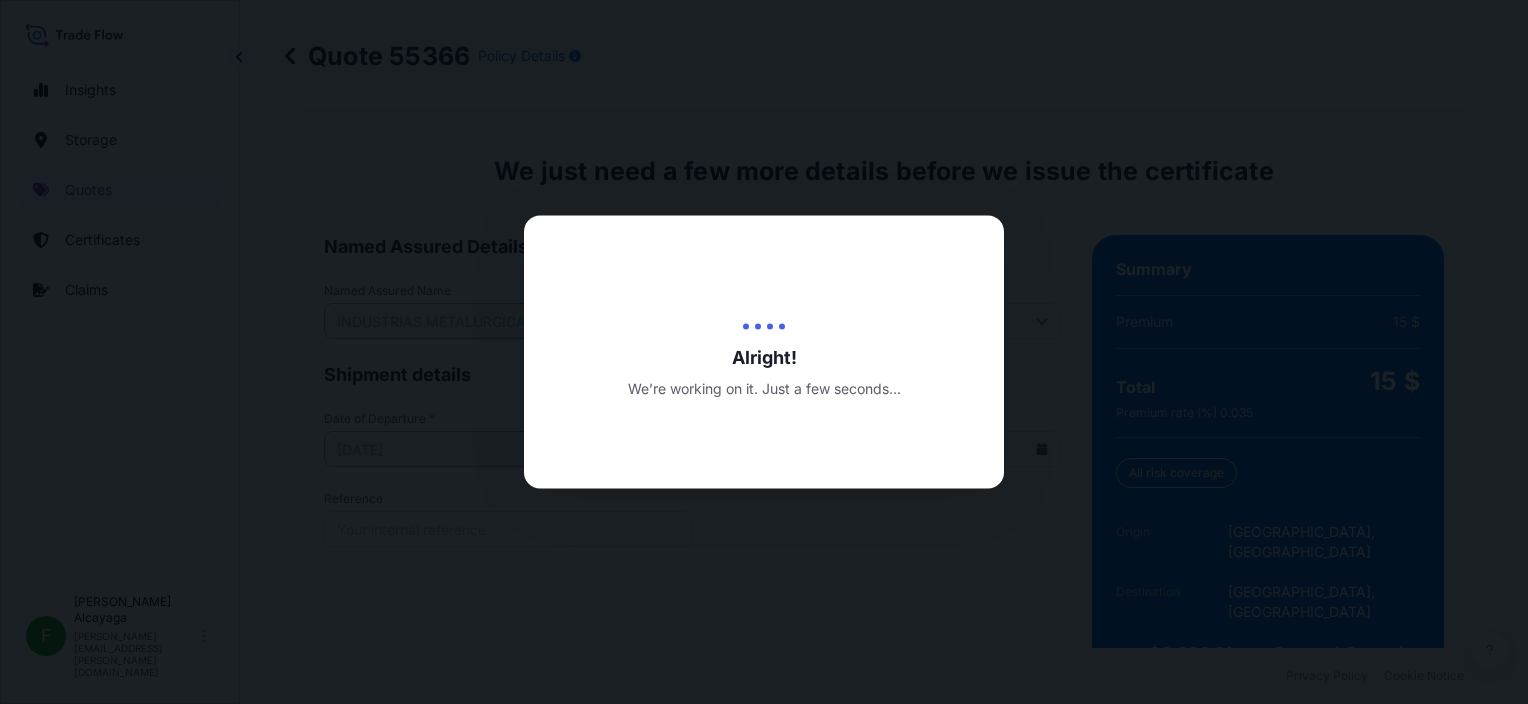 click at bounding box center [764, 352] 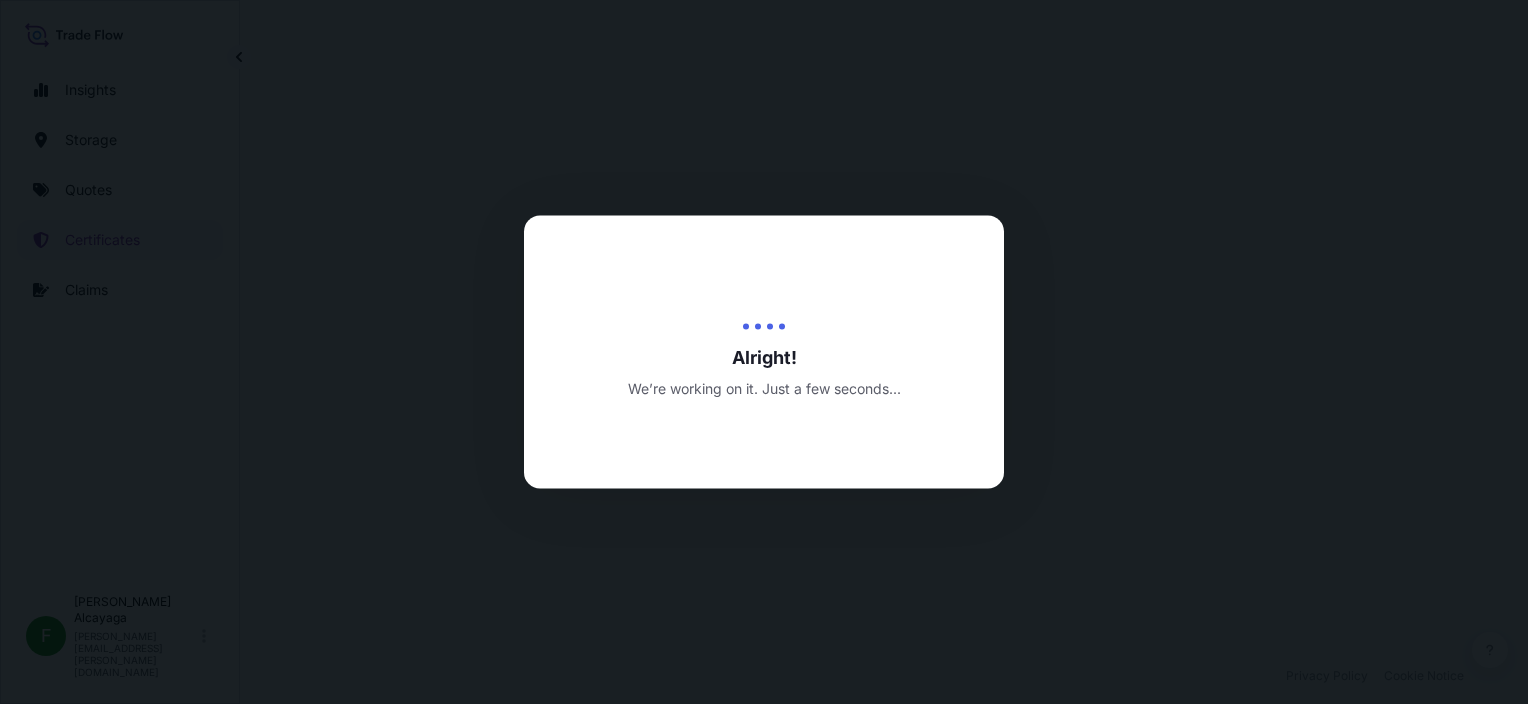 scroll, scrollTop: 0, scrollLeft: 0, axis: both 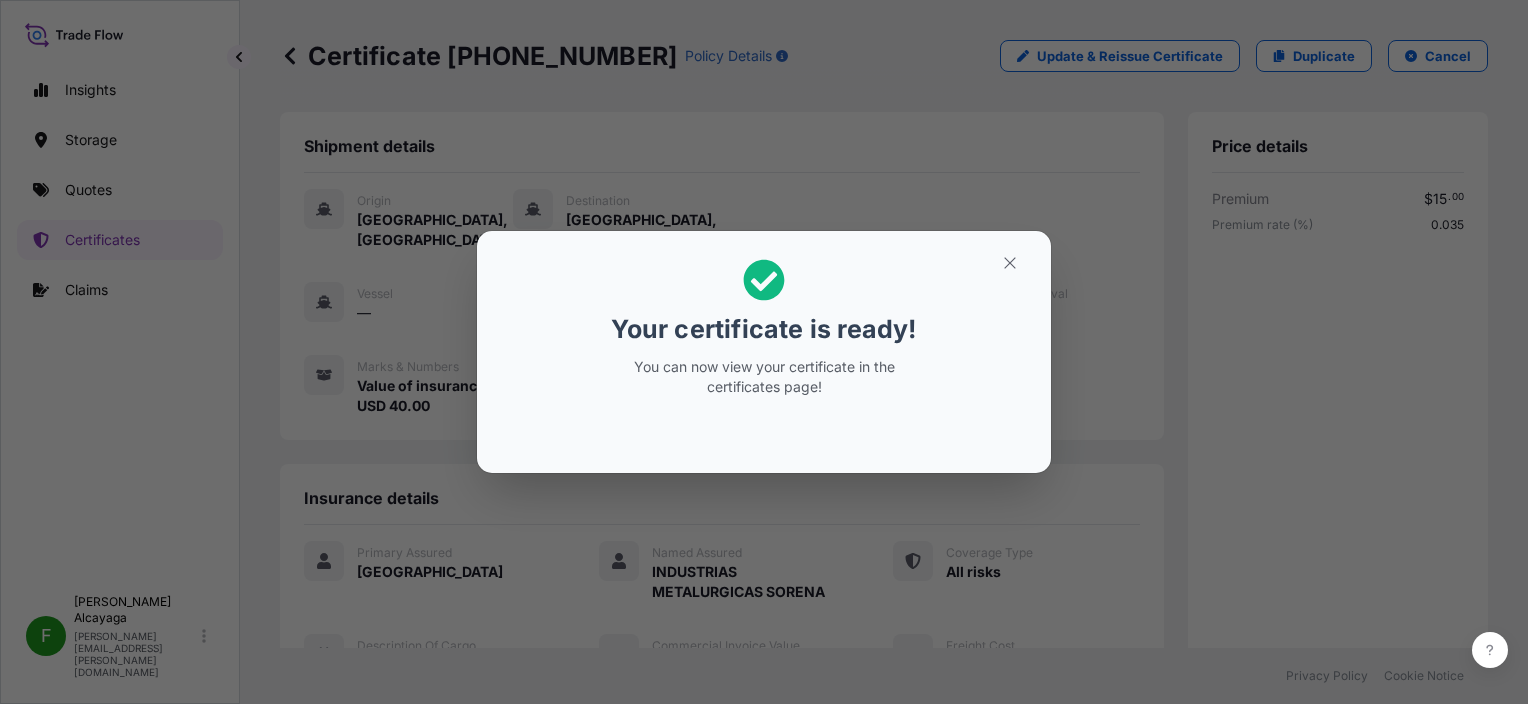 click on "Your certificate is ready! You can now view your certificate in the certificates page!" at bounding box center (764, 352) 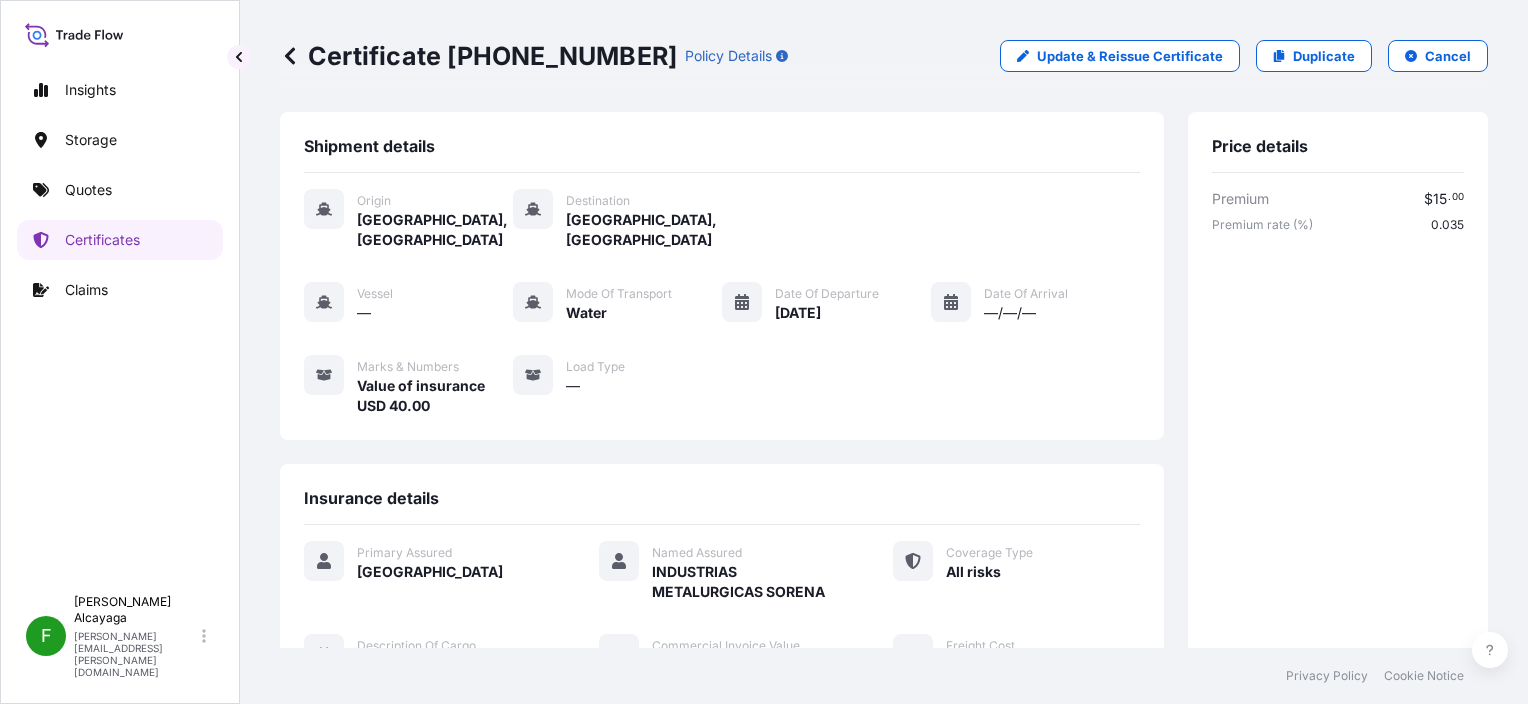 scroll, scrollTop: 492, scrollLeft: 0, axis: vertical 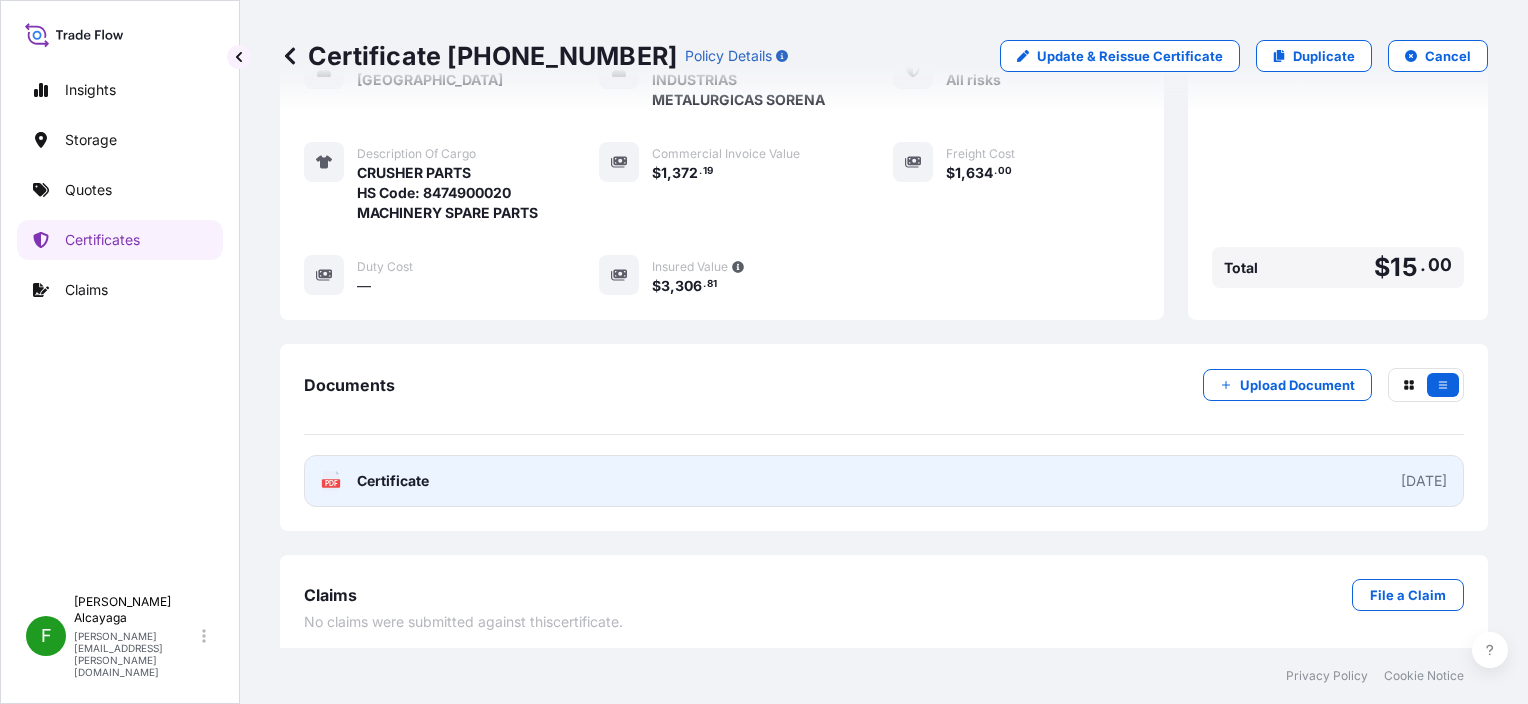 click on "PDF Certificate [DATE]" at bounding box center [884, 481] 